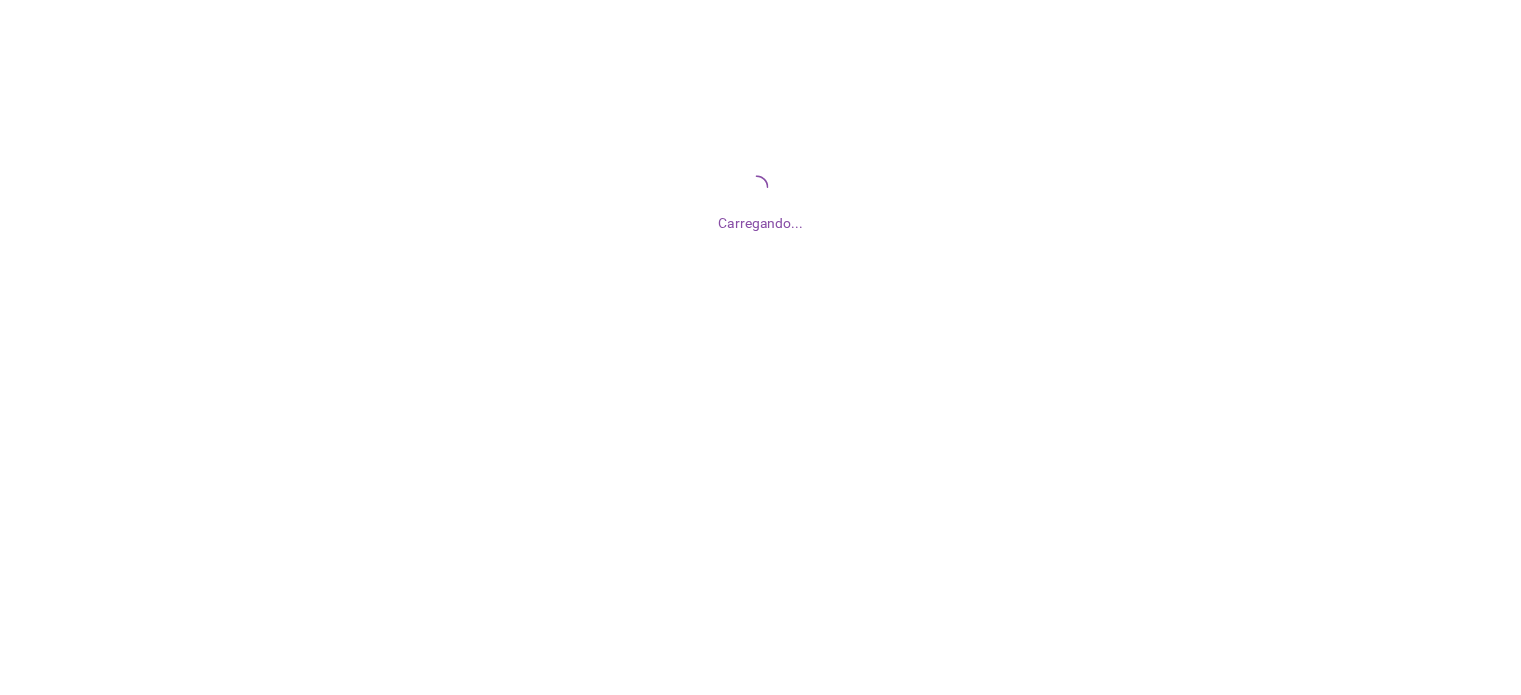 scroll, scrollTop: 0, scrollLeft: 0, axis: both 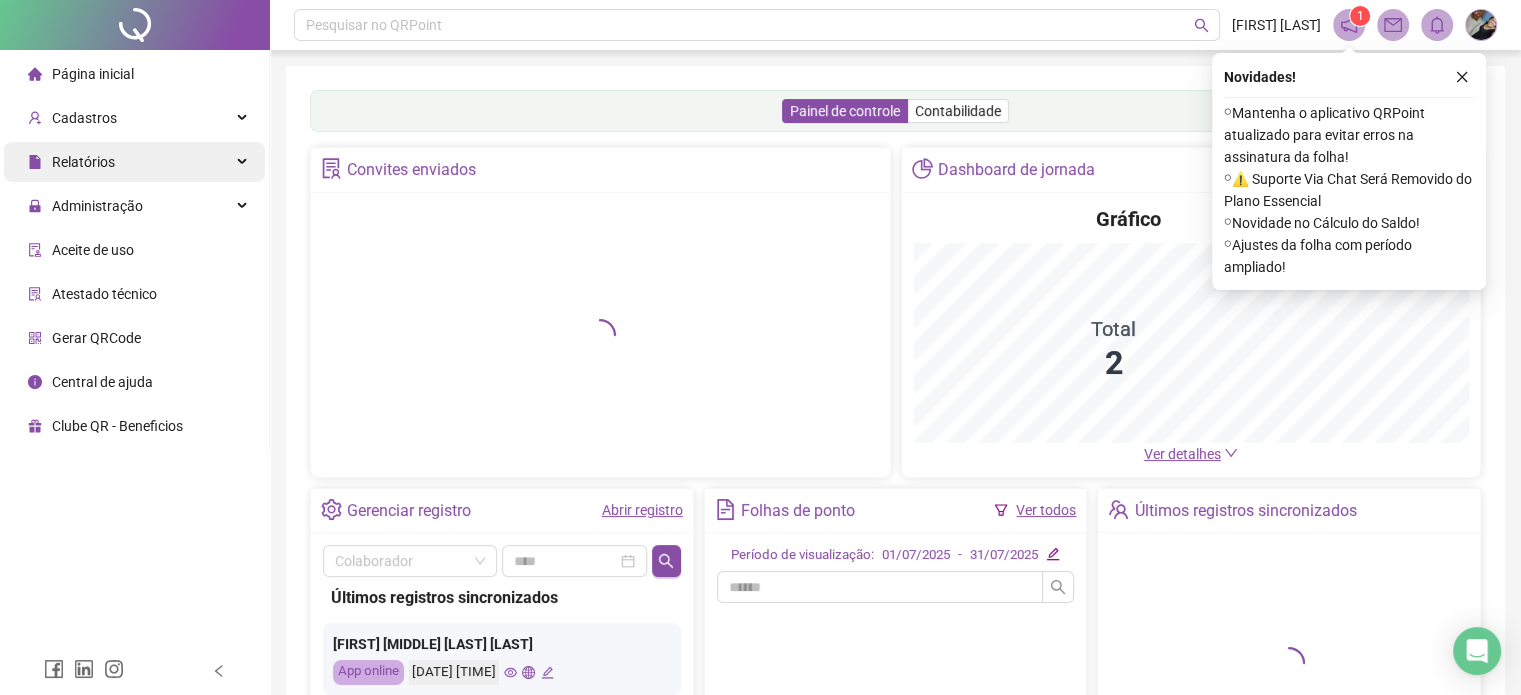 click on "Relatórios" at bounding box center (83, 162) 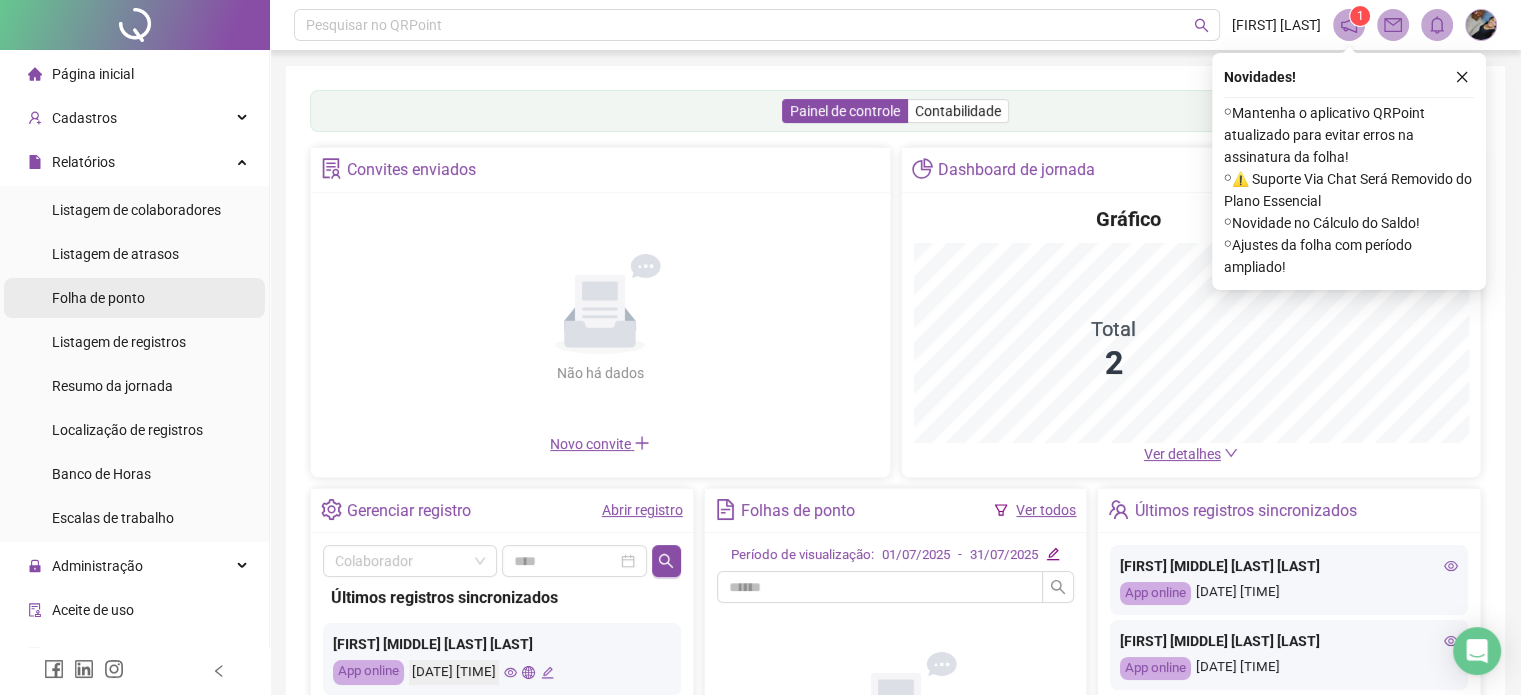 click on "Folha de ponto" at bounding box center (98, 298) 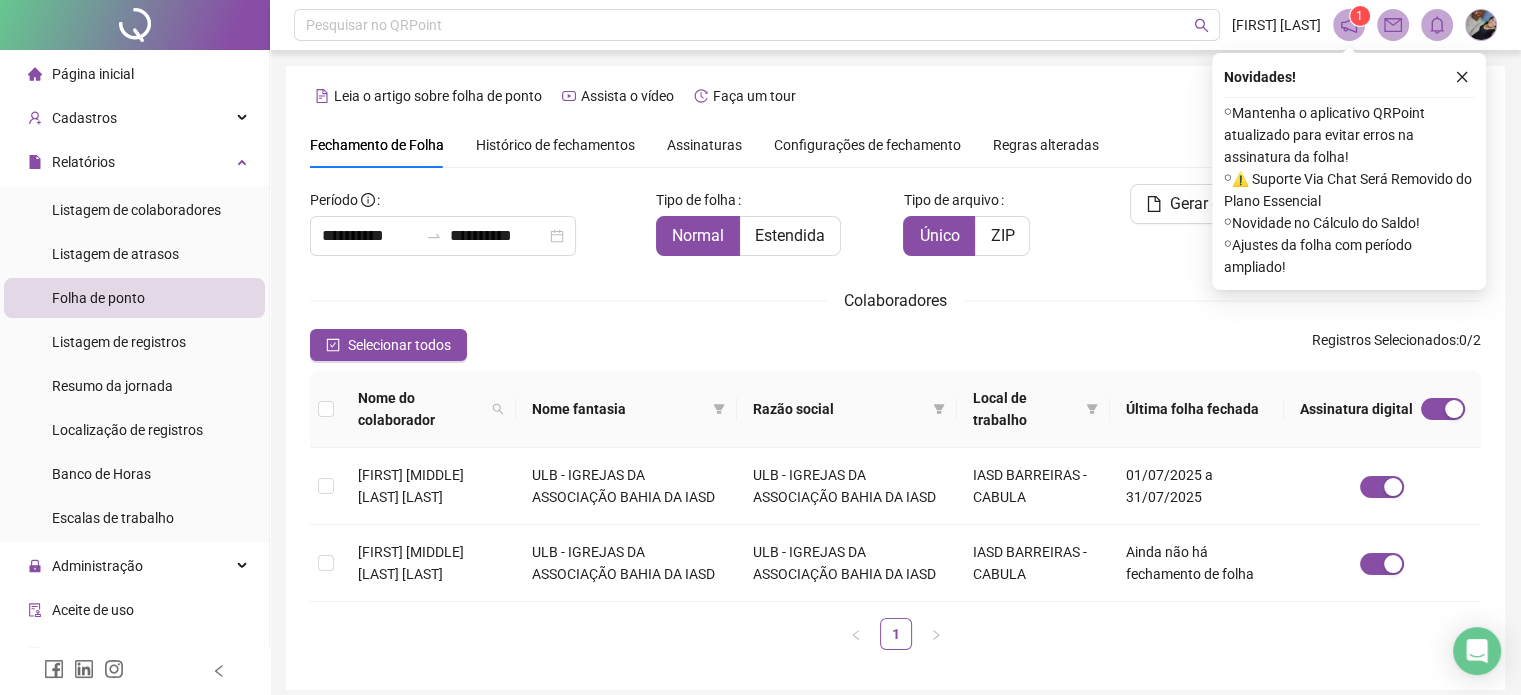 scroll, scrollTop: 61, scrollLeft: 0, axis: vertical 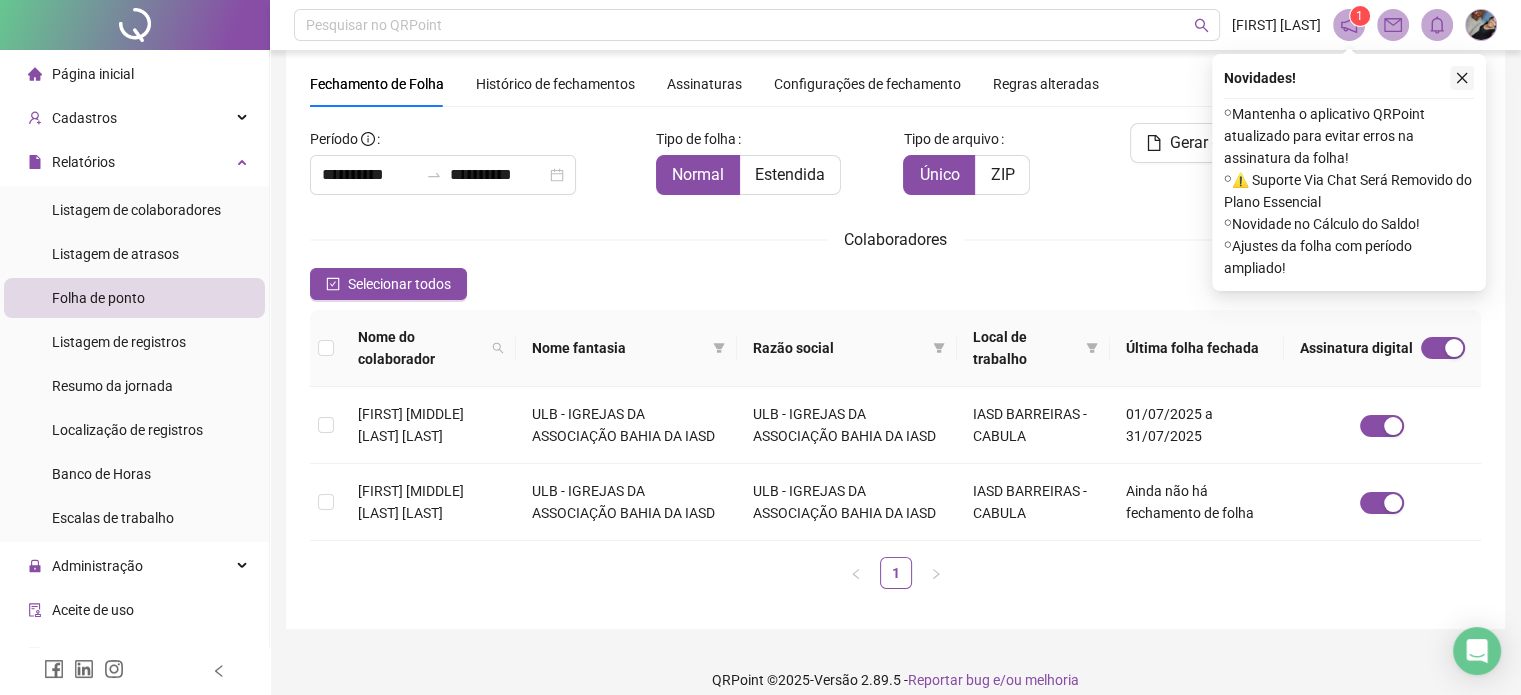 click 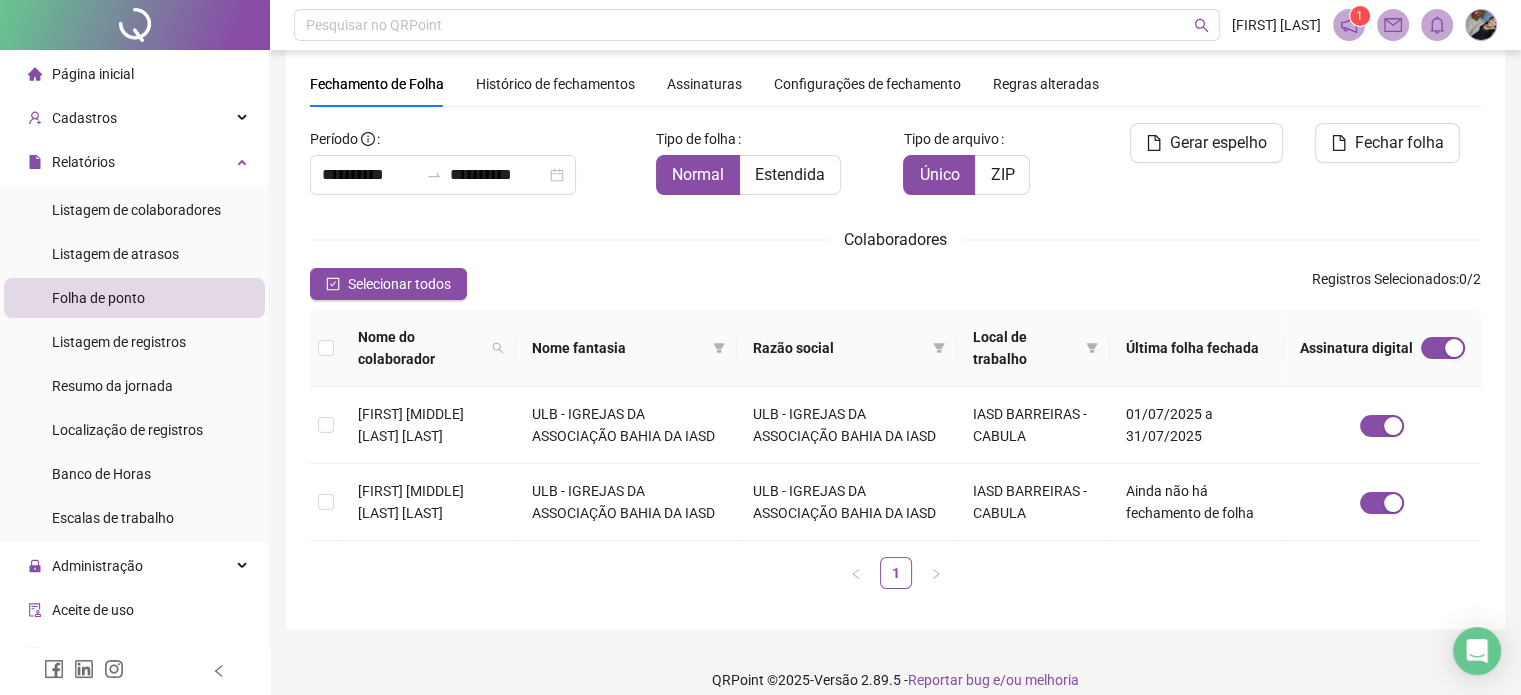 click on "Assinaturas" at bounding box center (704, 84) 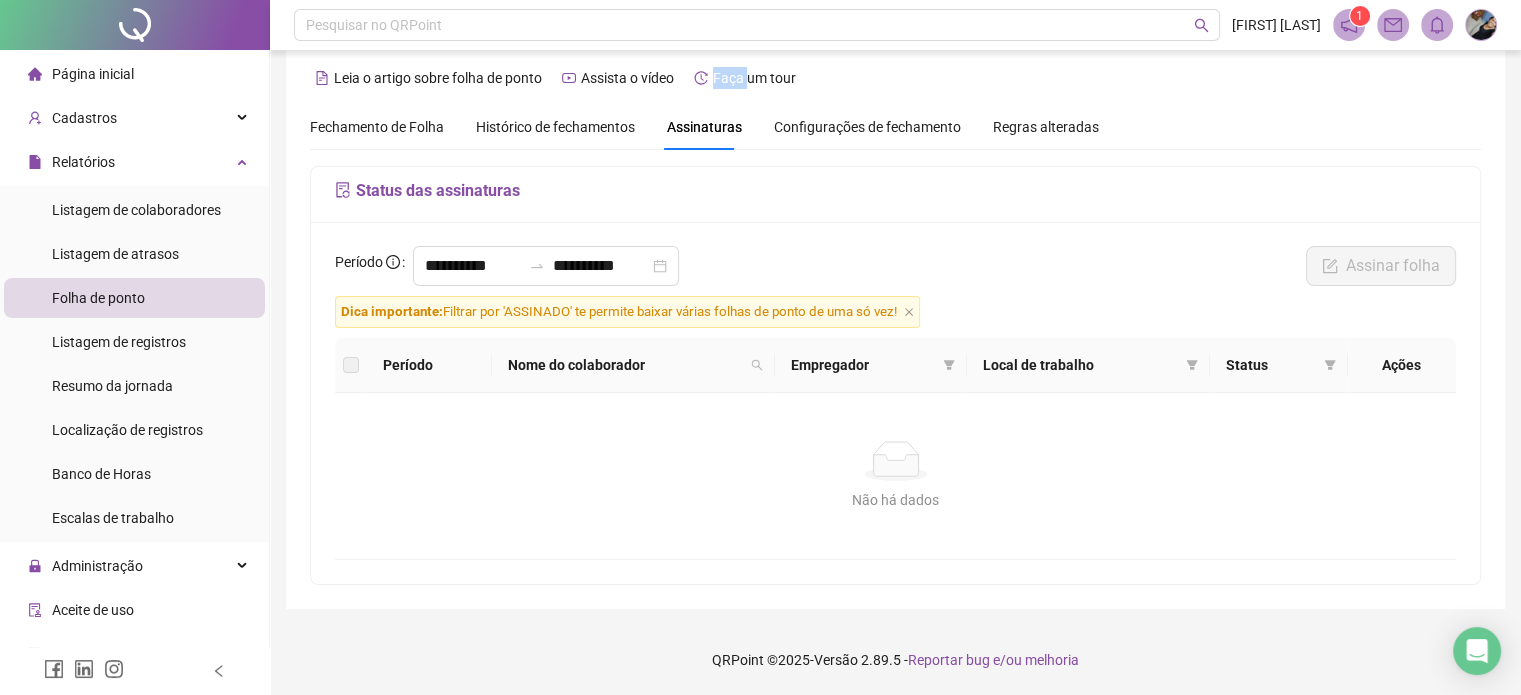 scroll, scrollTop: 16, scrollLeft: 0, axis: vertical 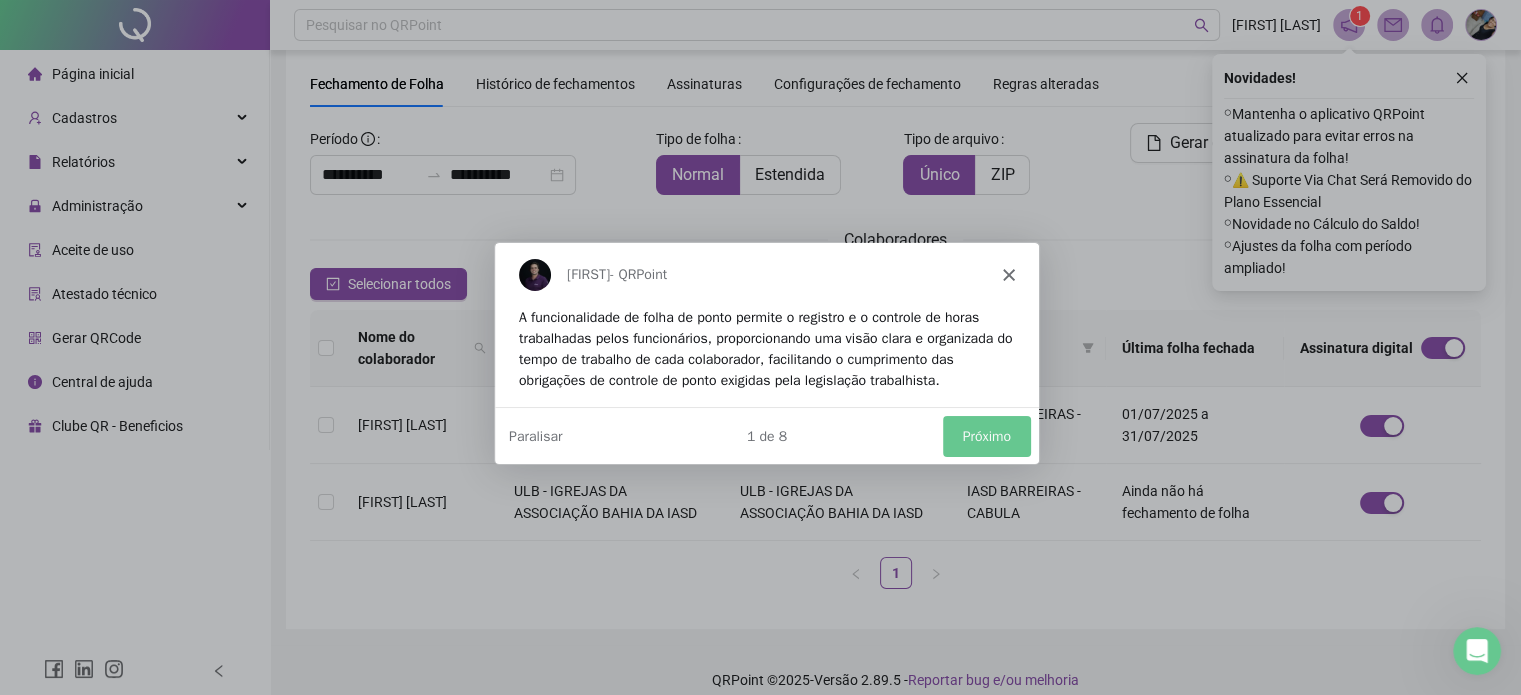 click 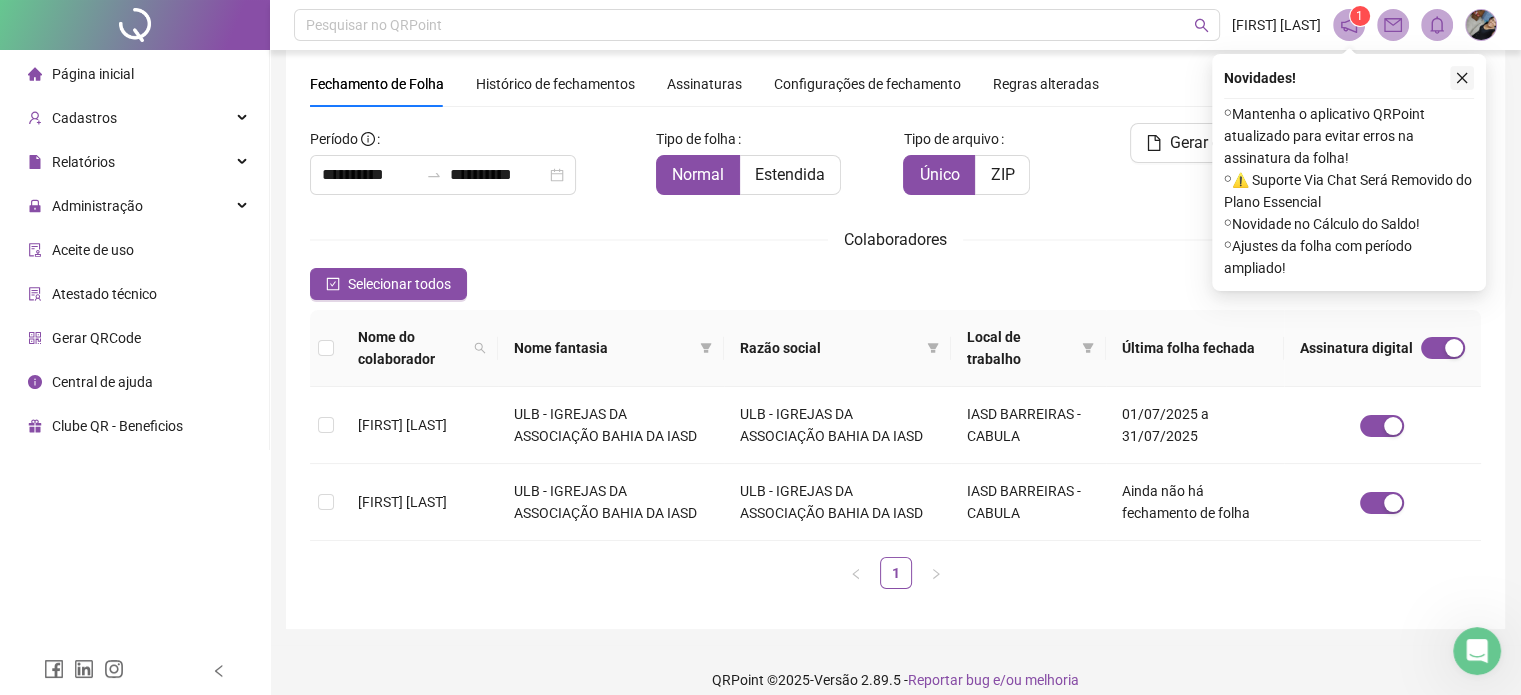 click 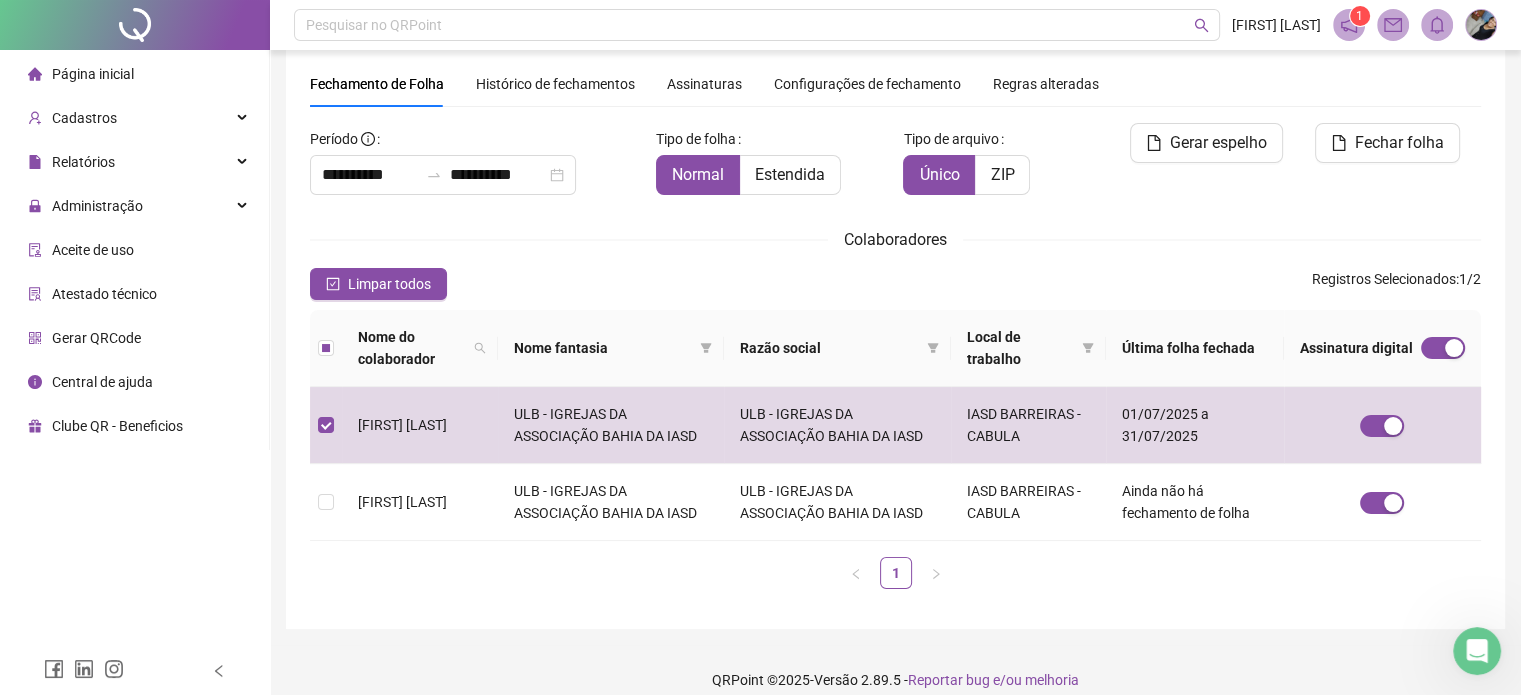 click on "Assinatura digital" at bounding box center [1356, 348] 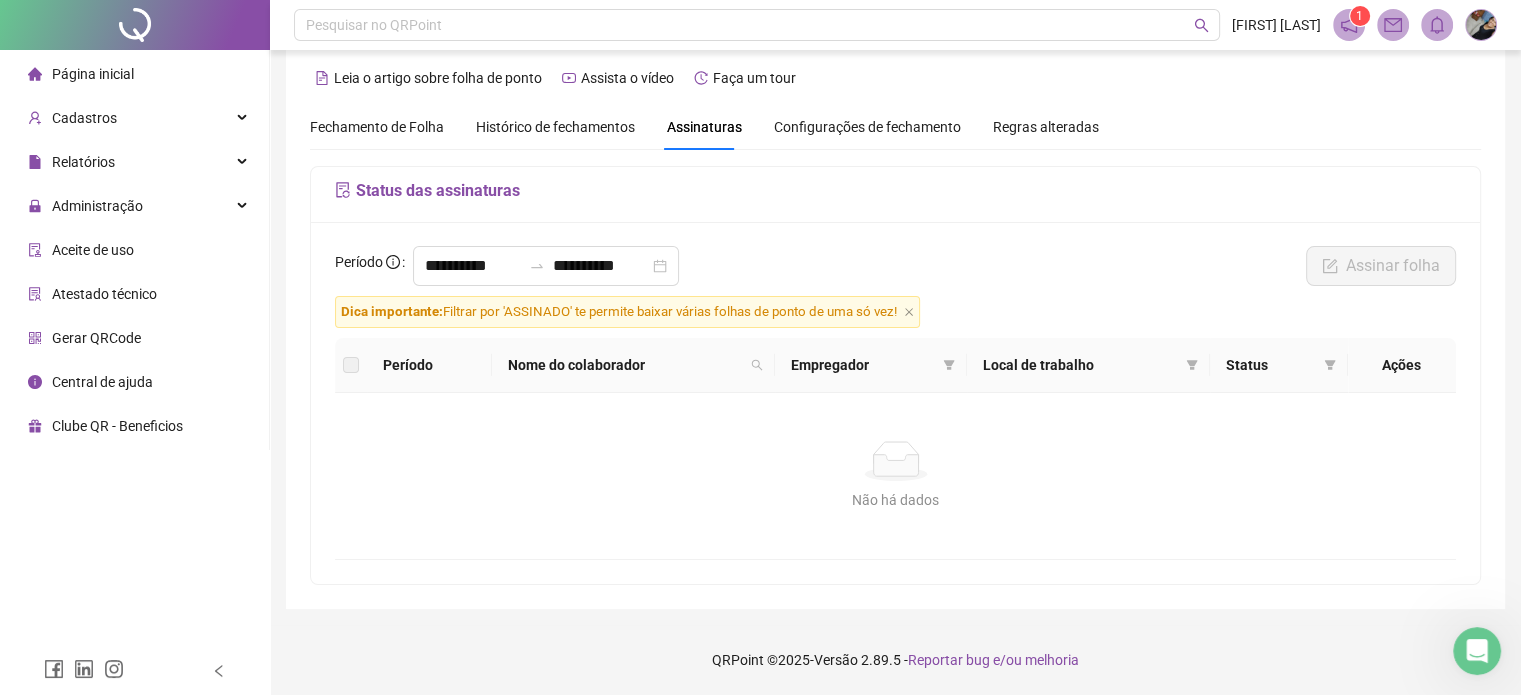 click on "Leia o artigo sobre folha de ponto Assista o vídeo Faça um tour" at bounding box center (895, 78) 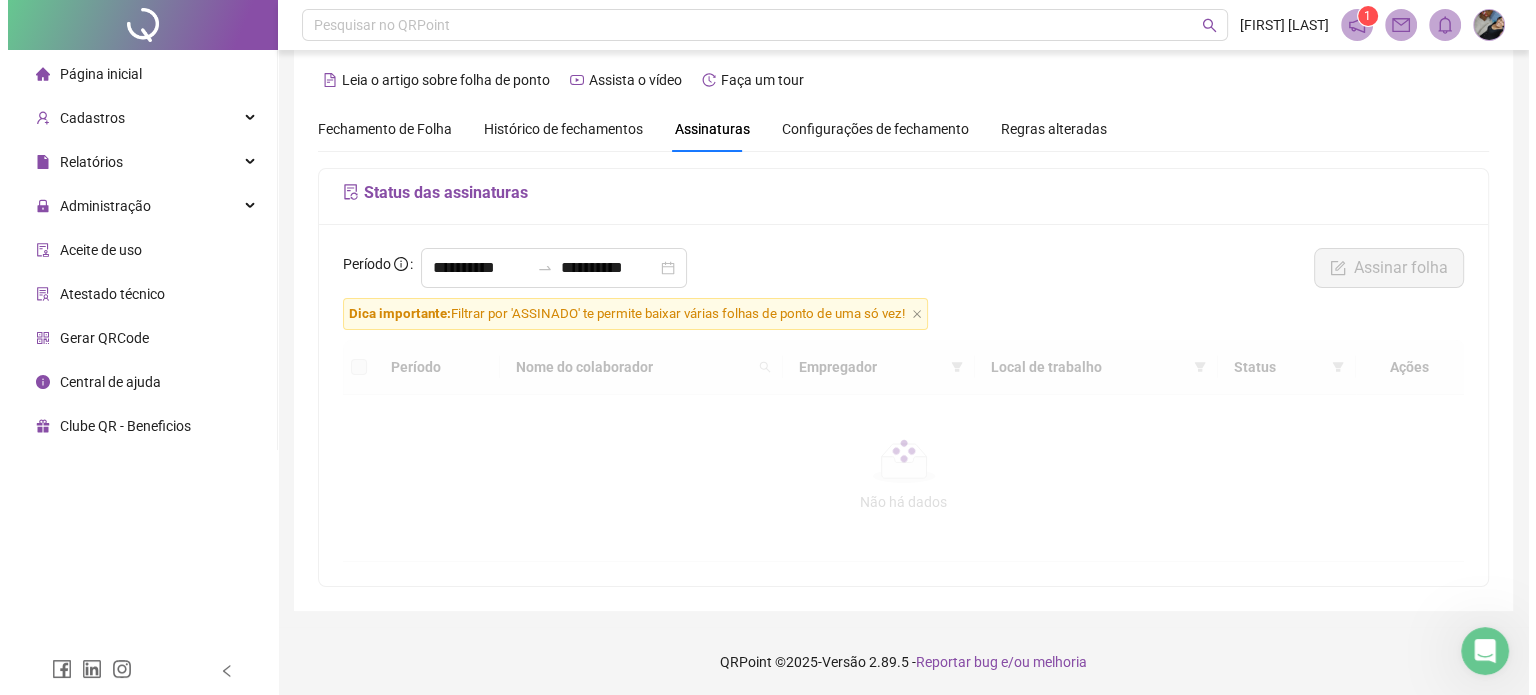 scroll, scrollTop: 0, scrollLeft: 0, axis: both 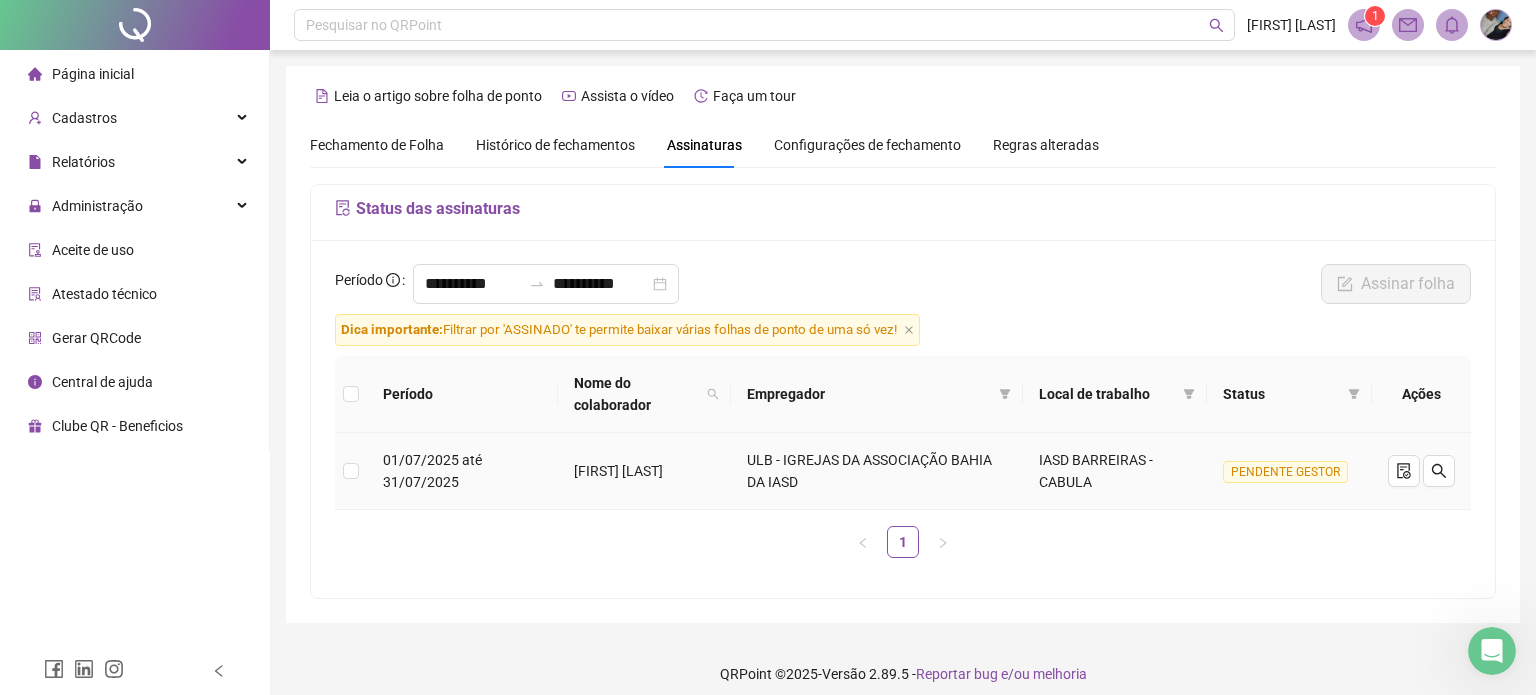 click on "PENDENTE GESTOR" at bounding box center [1285, 472] 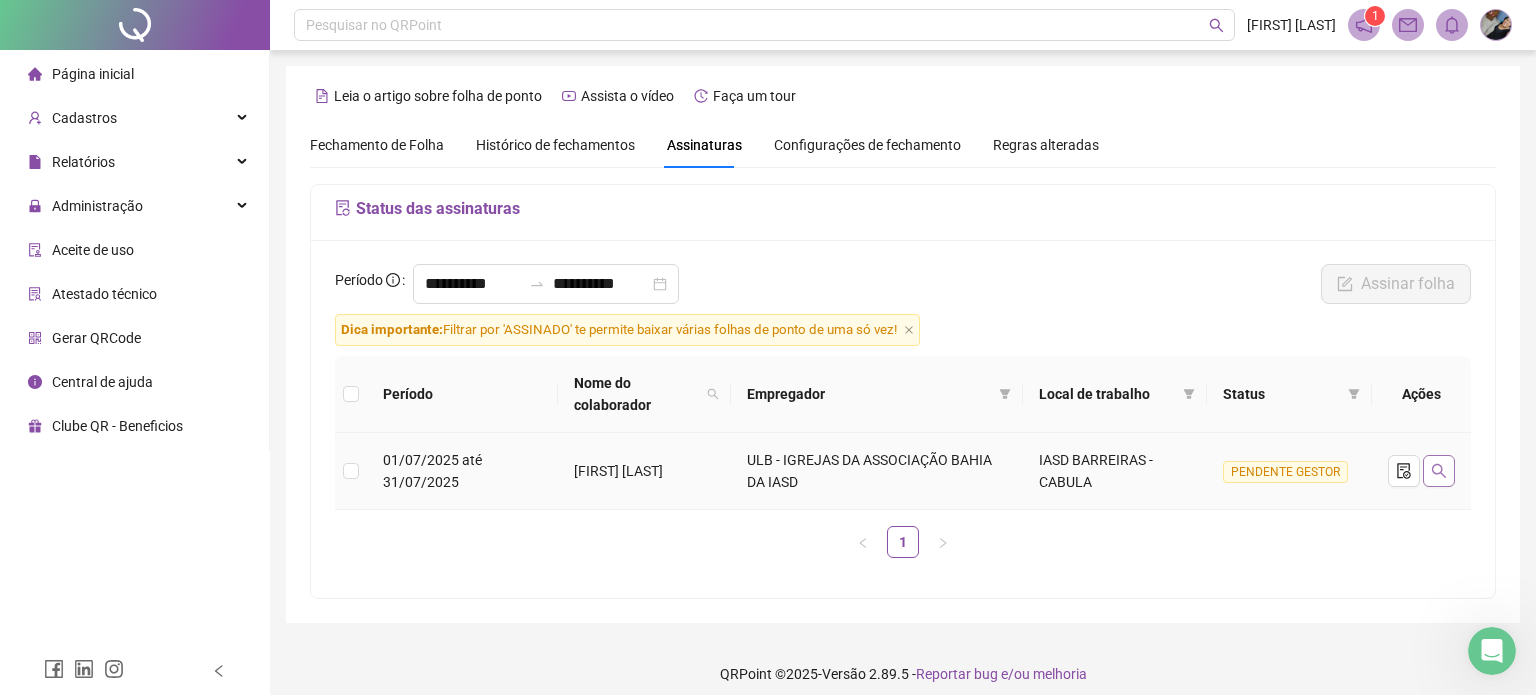 click 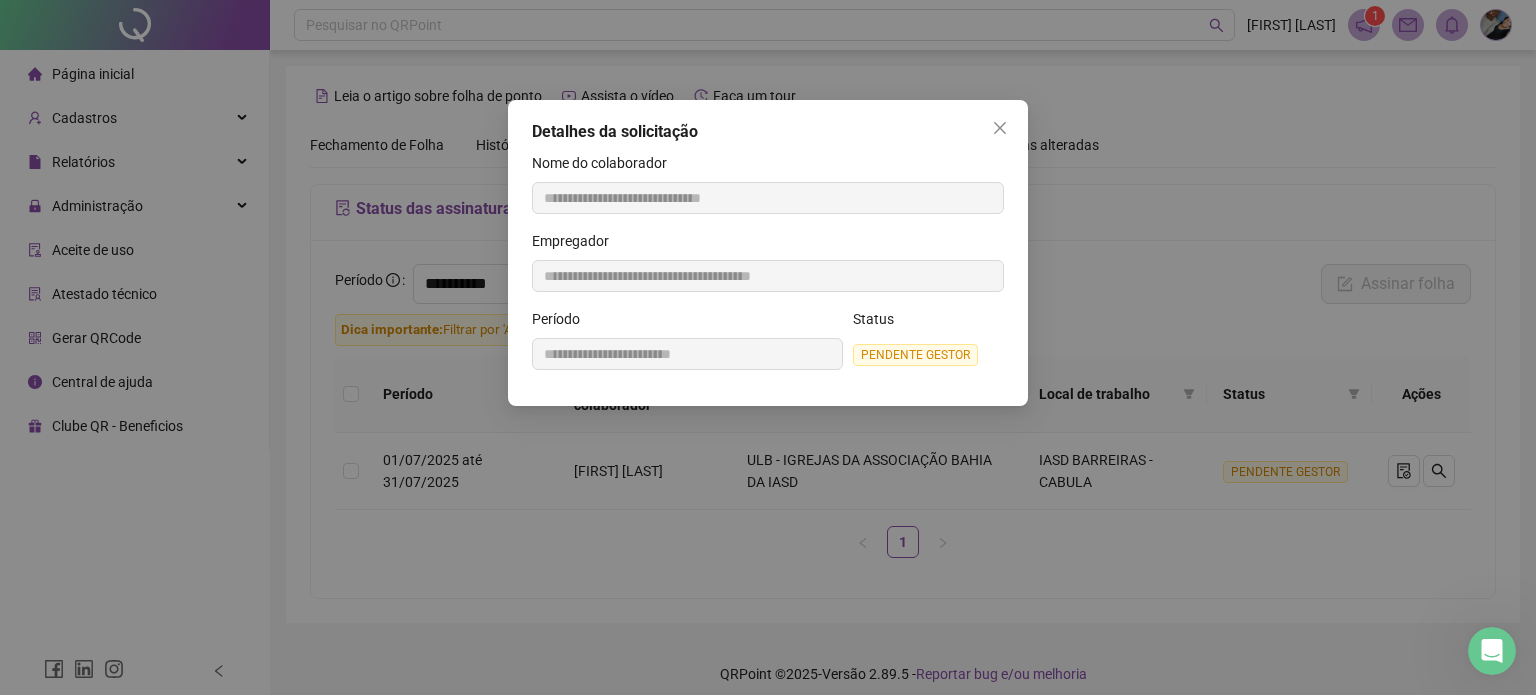 click on "PENDENTE GESTOR" at bounding box center (915, 355) 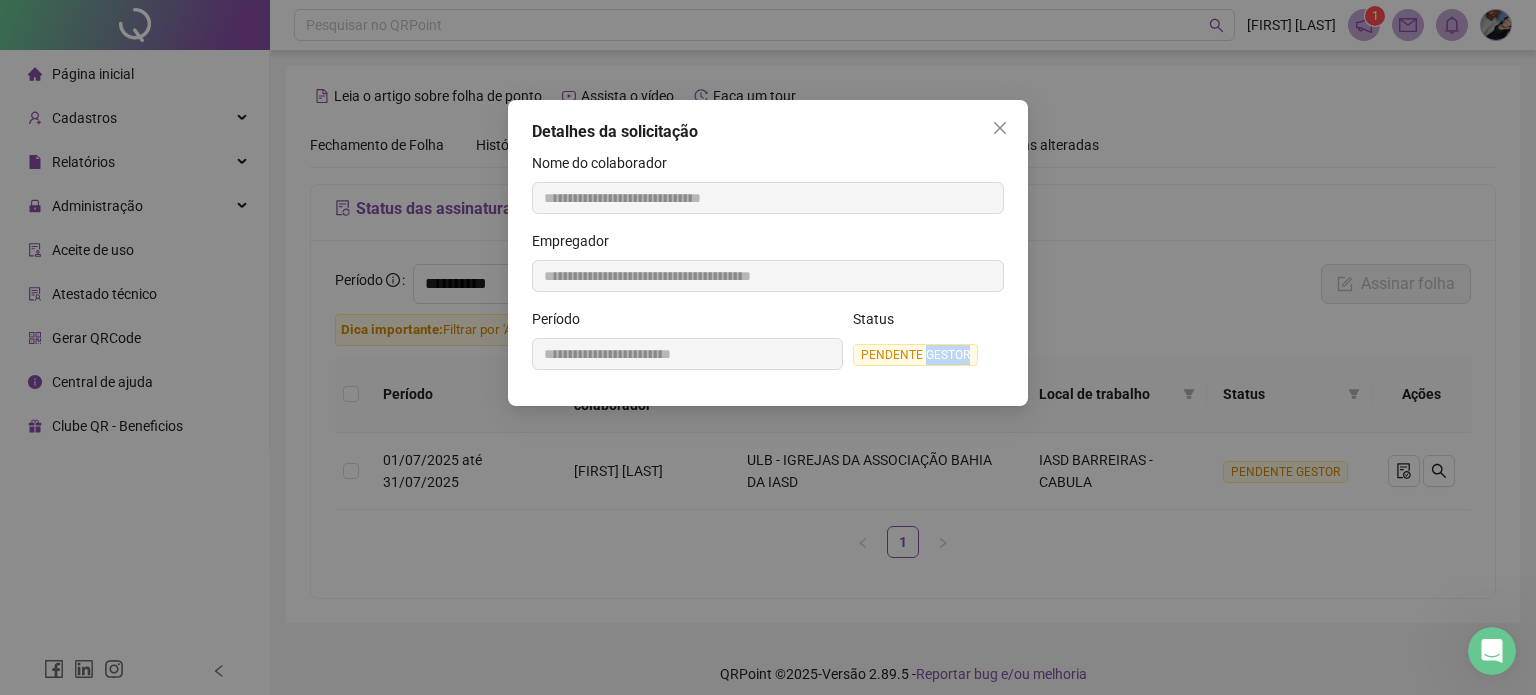 click on "PENDENTE GESTOR" at bounding box center (915, 355) 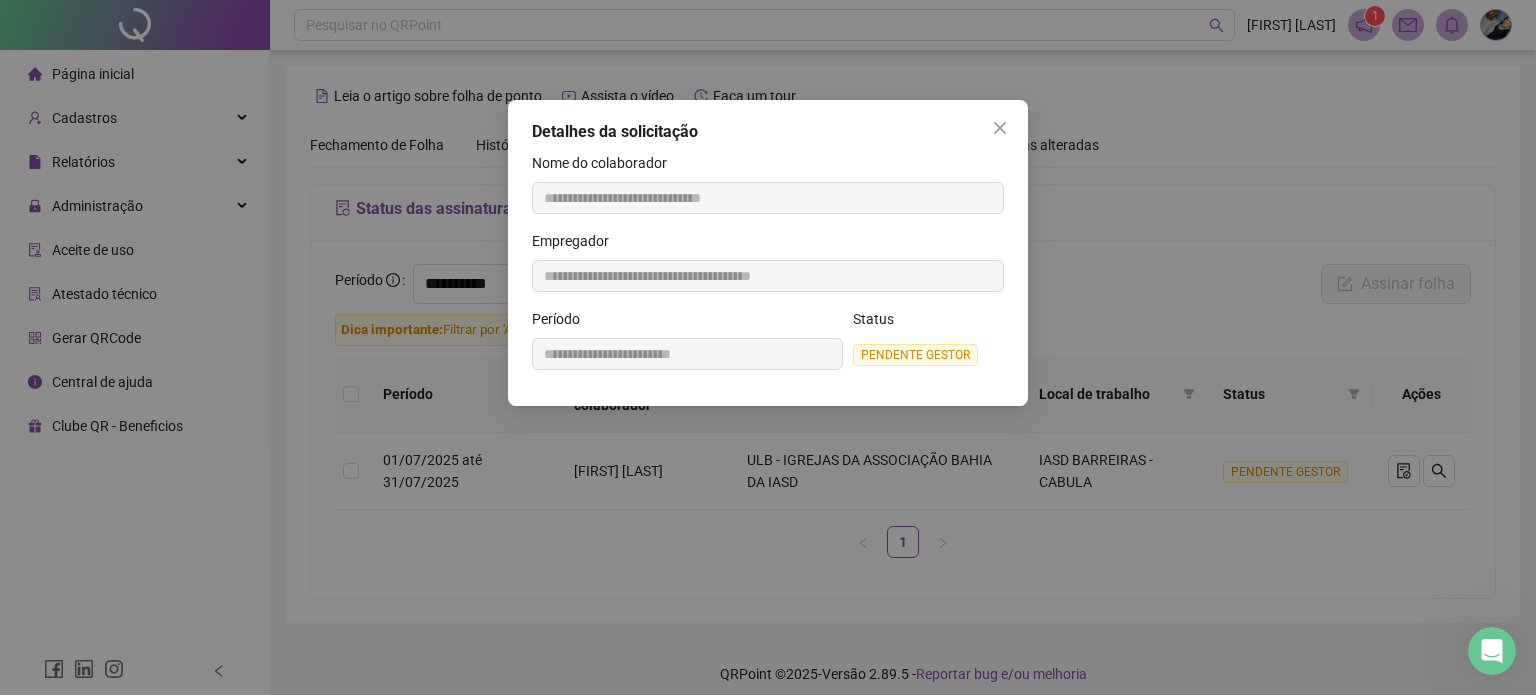 click on "**********" at bounding box center [768, 347] 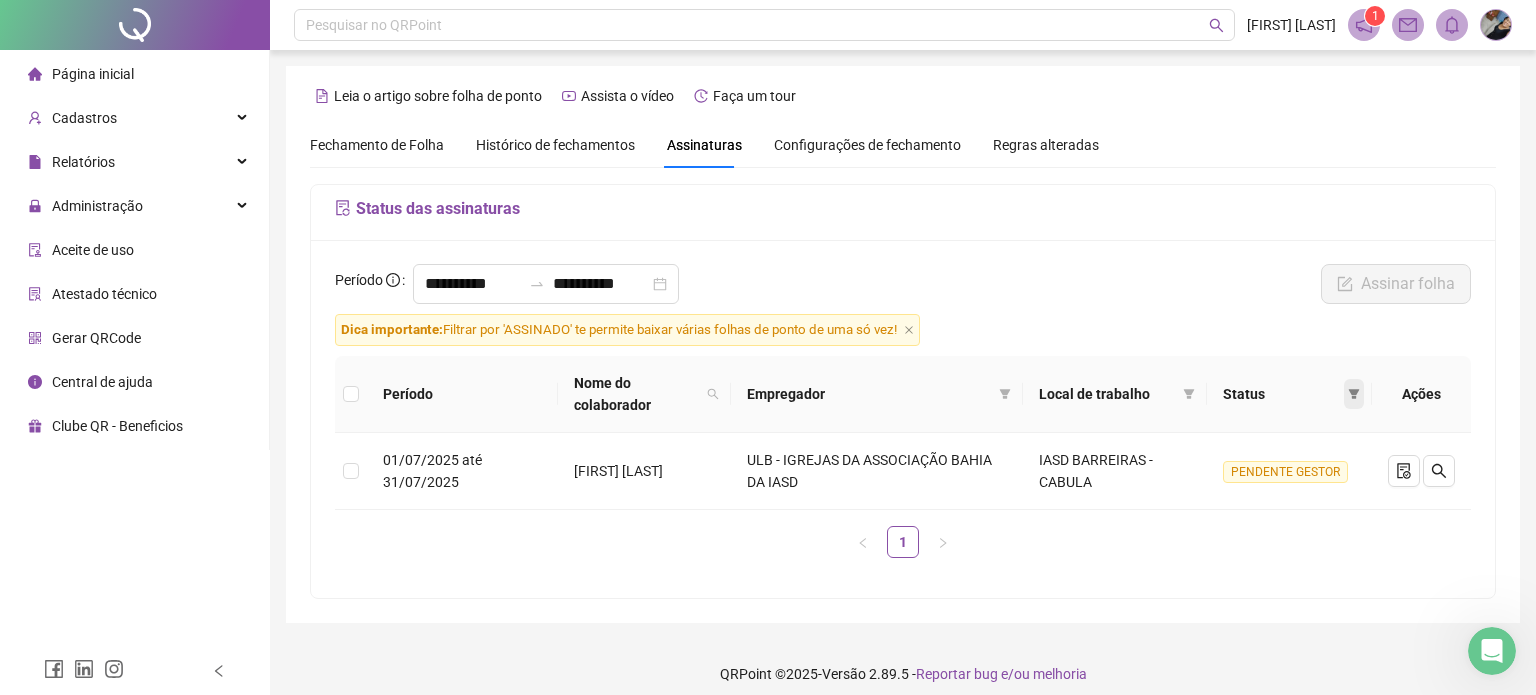 click at bounding box center [1354, 394] 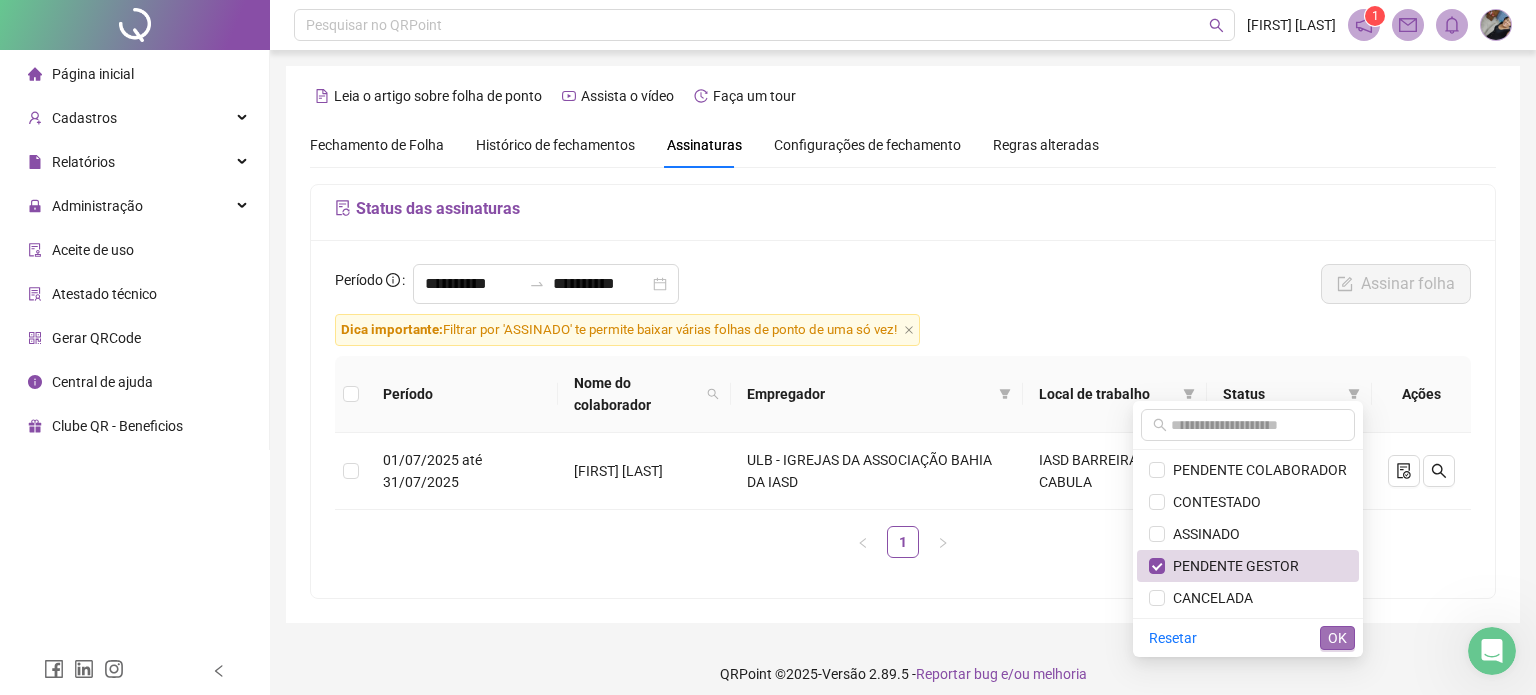 click on "OK" at bounding box center [1337, 638] 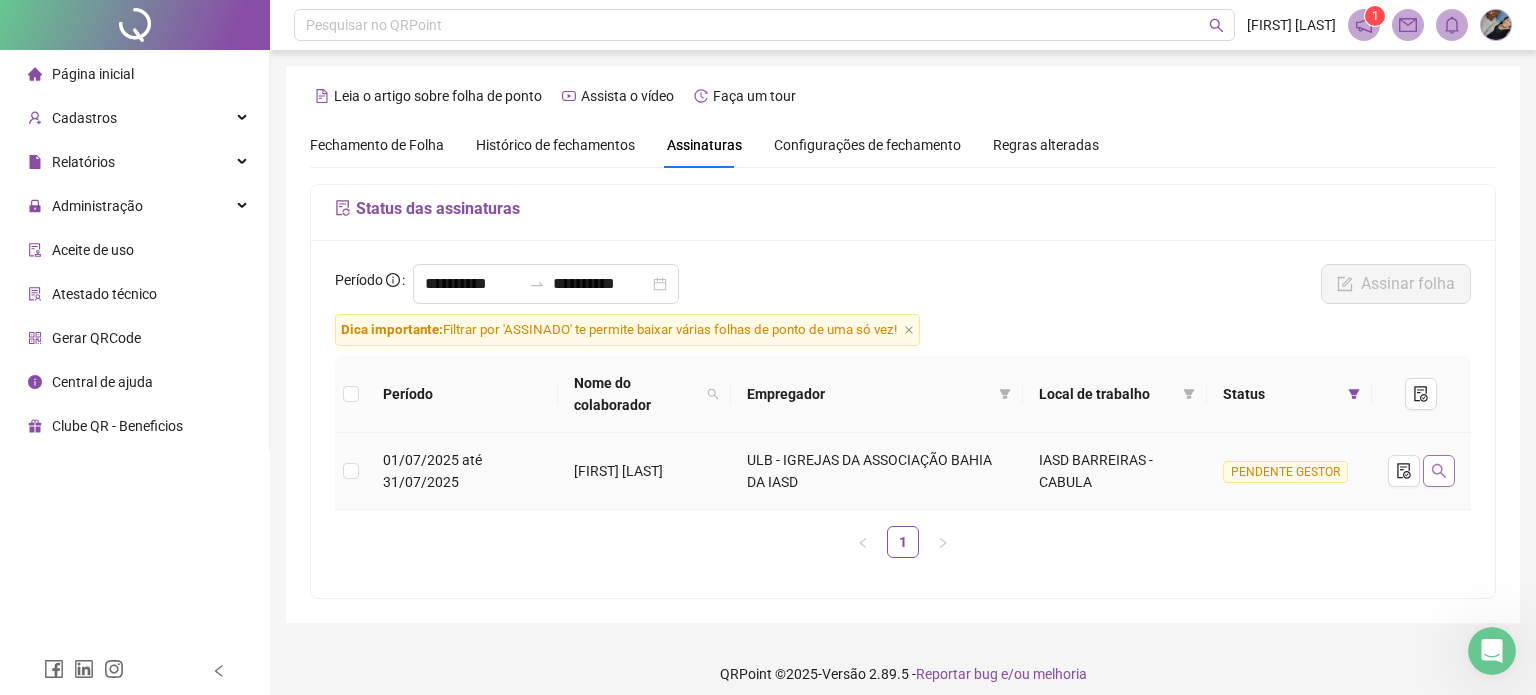 click 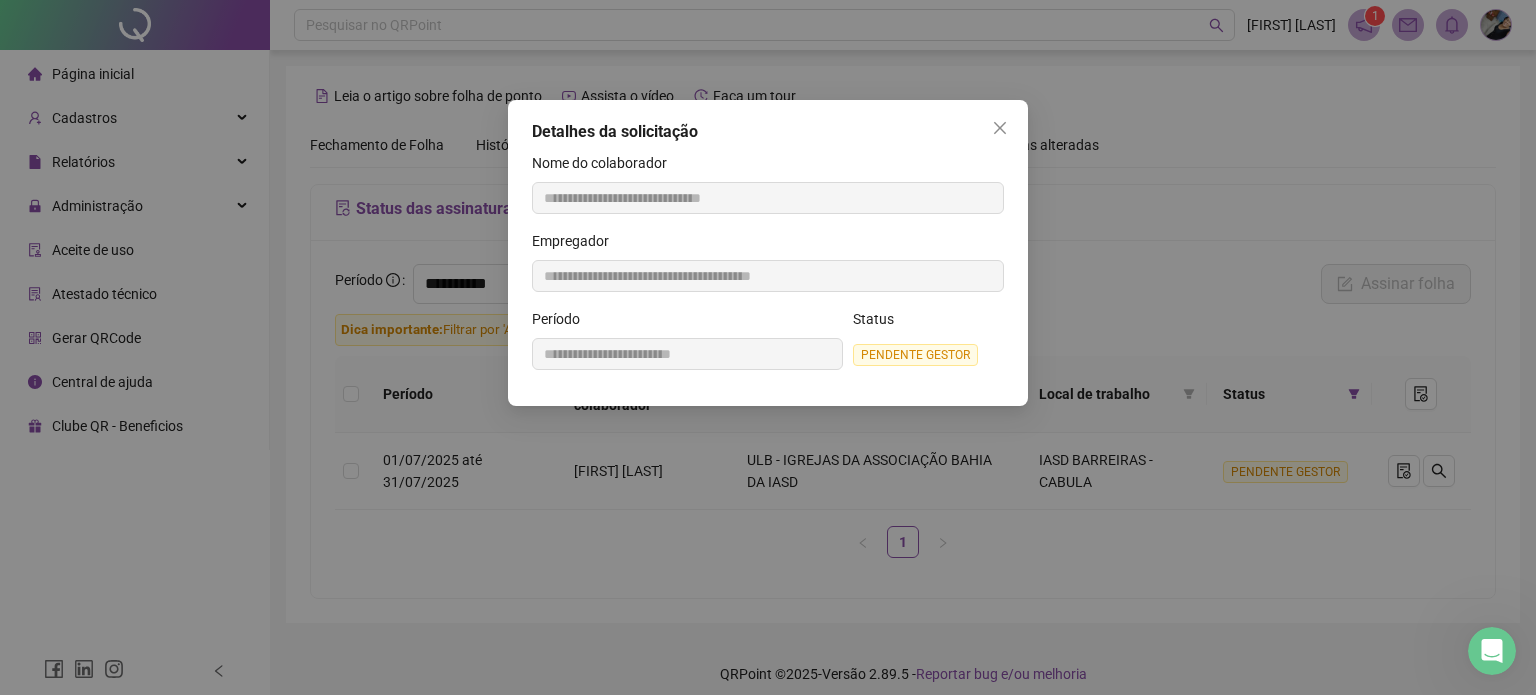 click on "PENDENTE GESTOR" at bounding box center [915, 355] 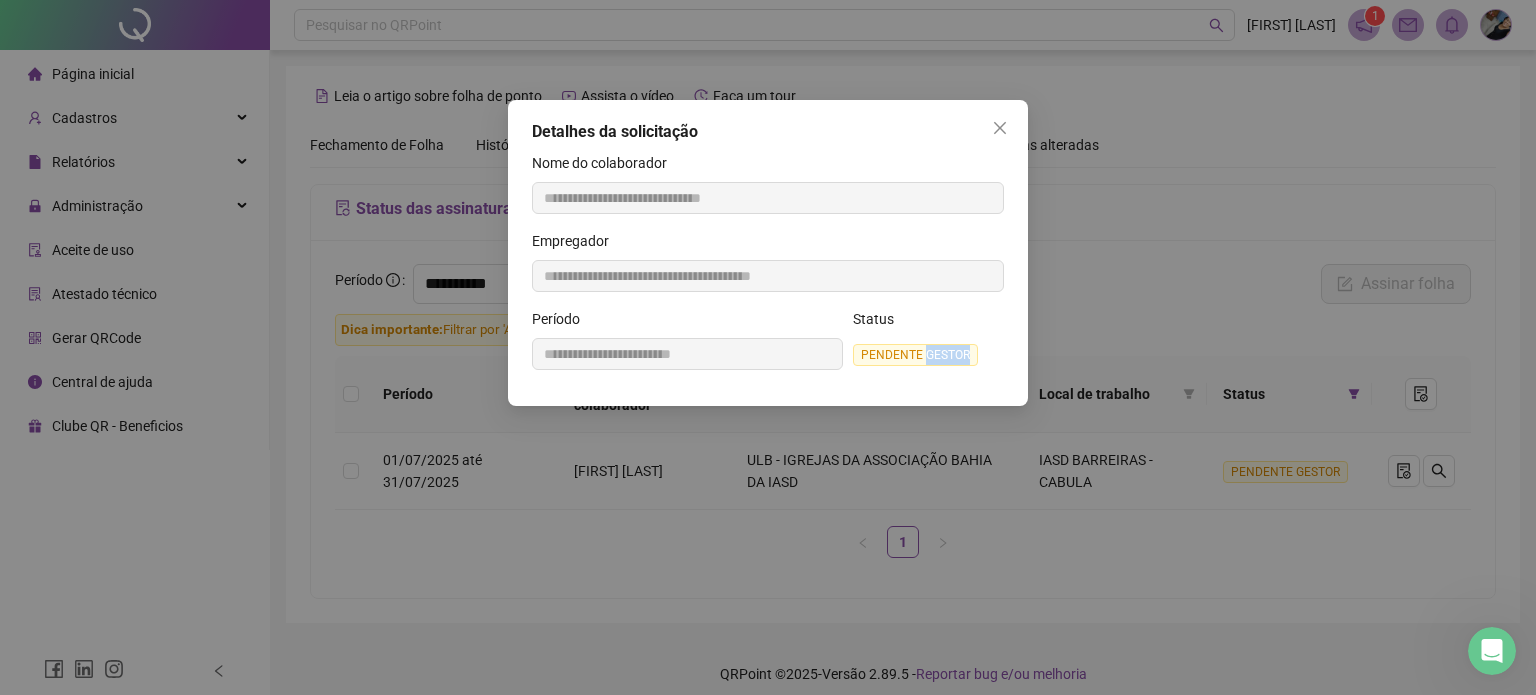 click on "PENDENTE GESTOR" at bounding box center [915, 355] 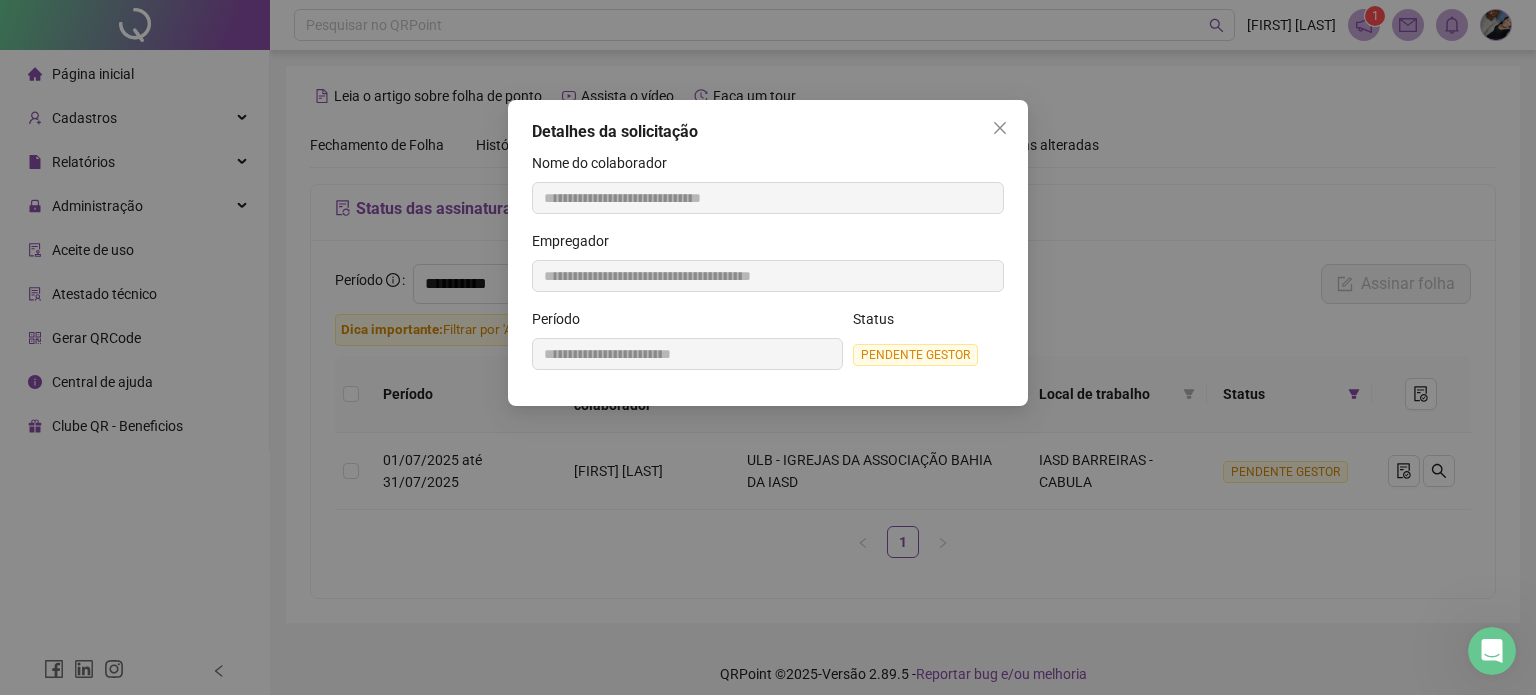 click on "**********" at bounding box center [768, 347] 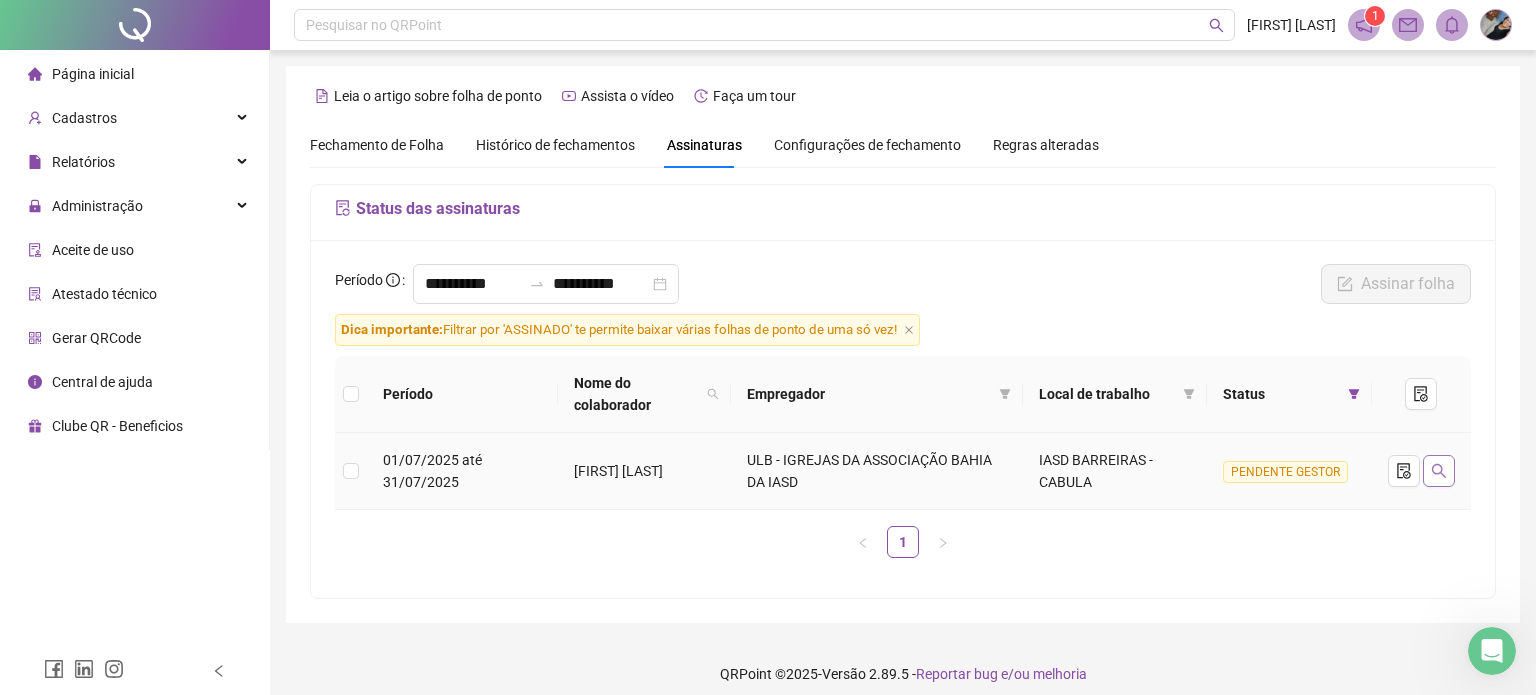 click 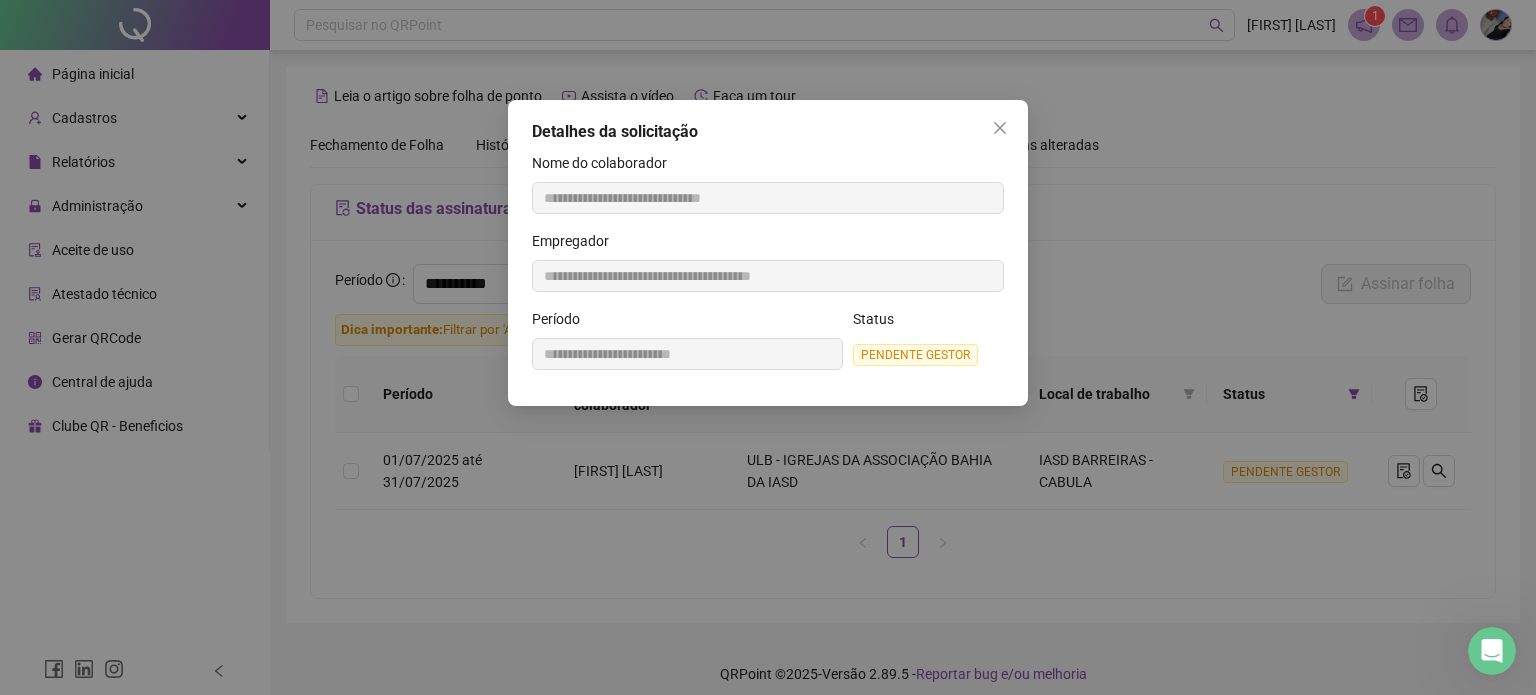 click on "PENDENTE GESTOR" at bounding box center [915, 355] 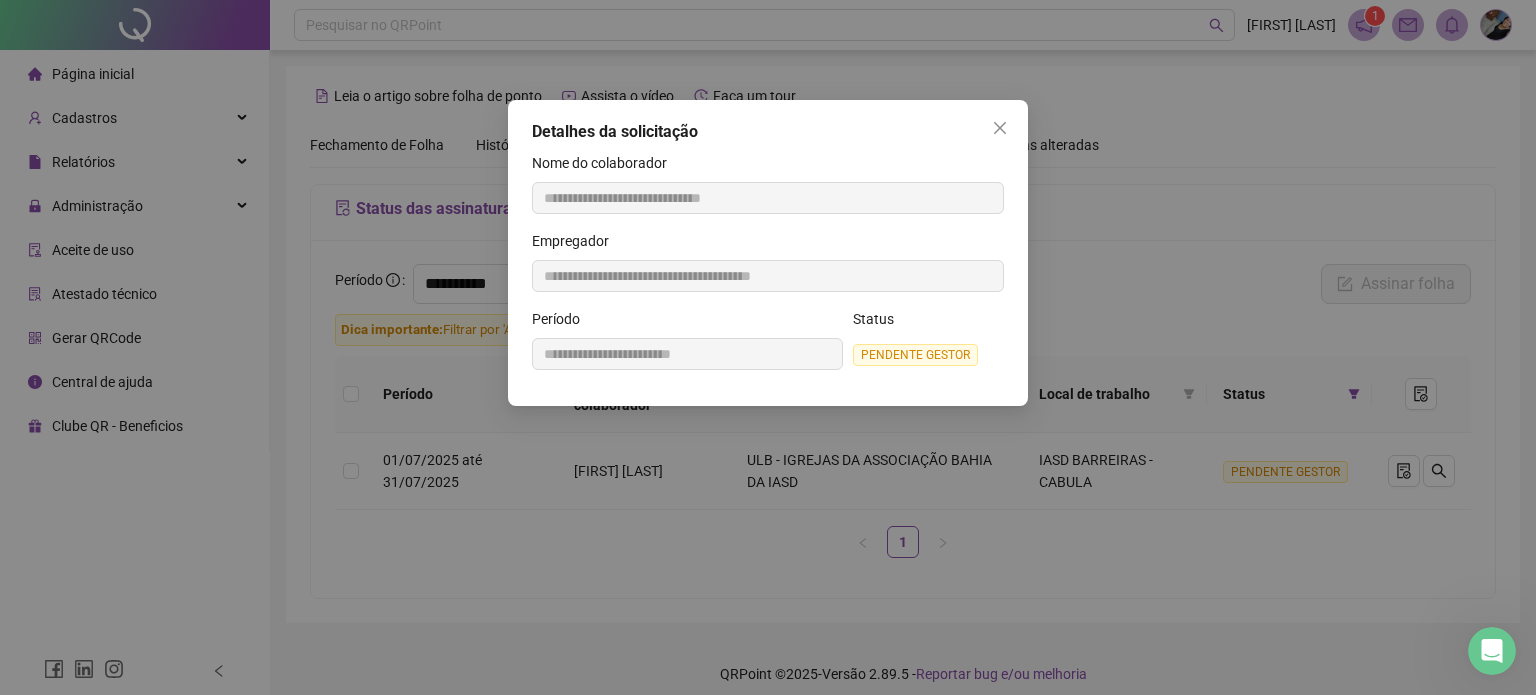 click on "PENDENTE GESTOR" at bounding box center [915, 355] 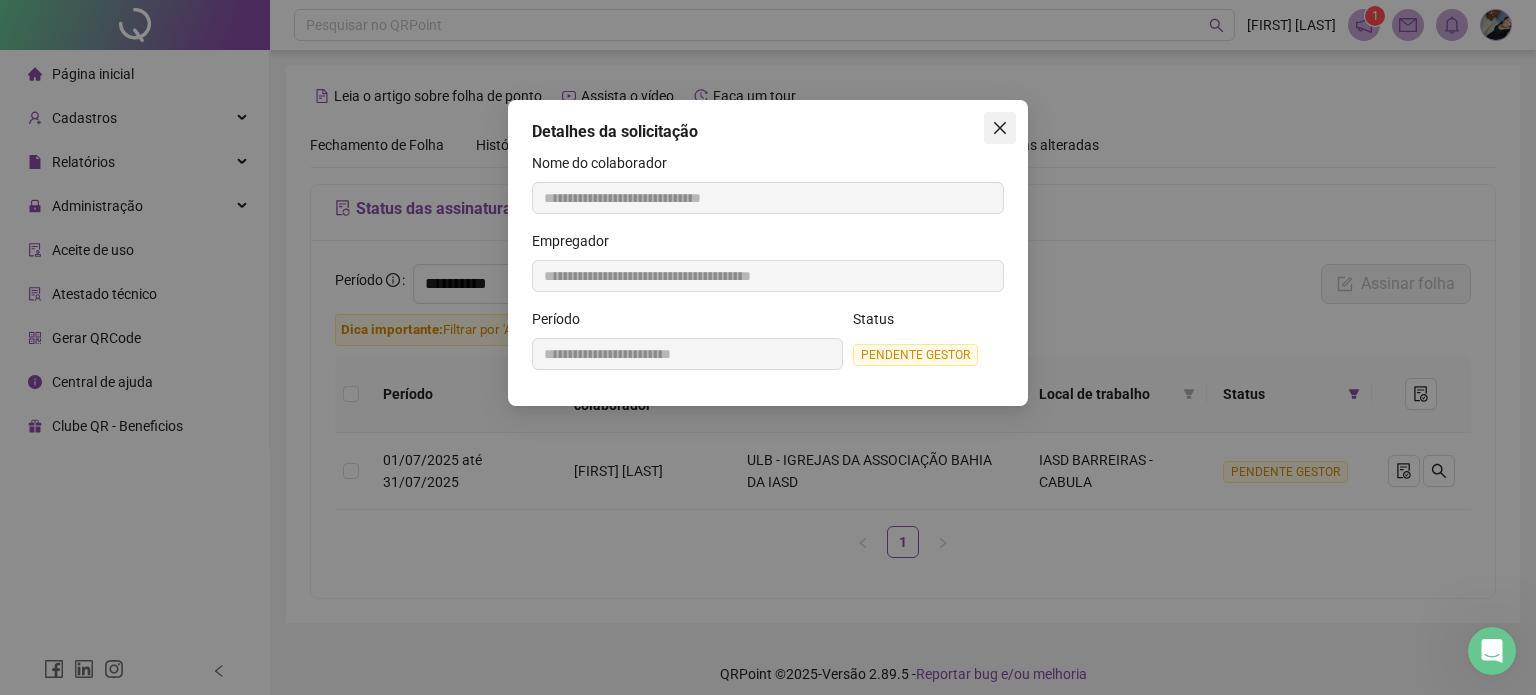 click at bounding box center (1000, 128) 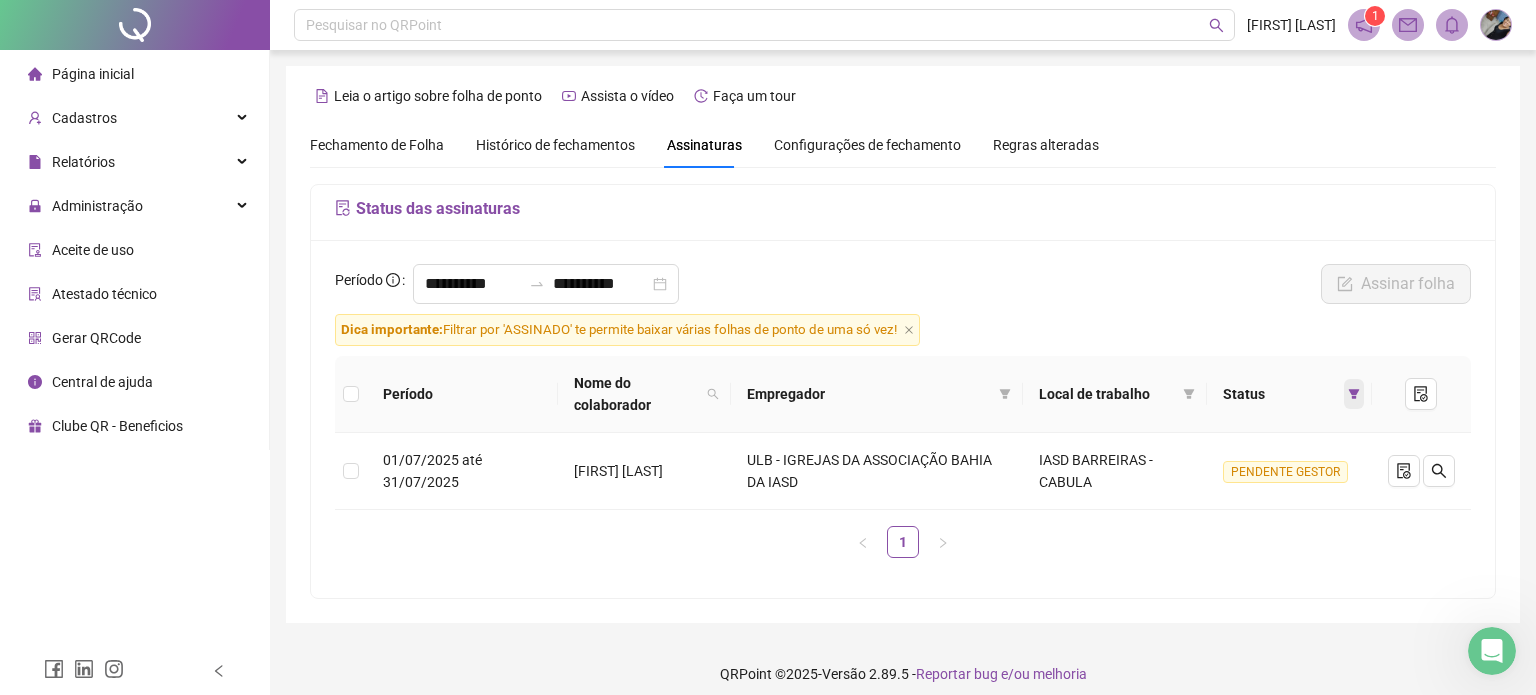 click 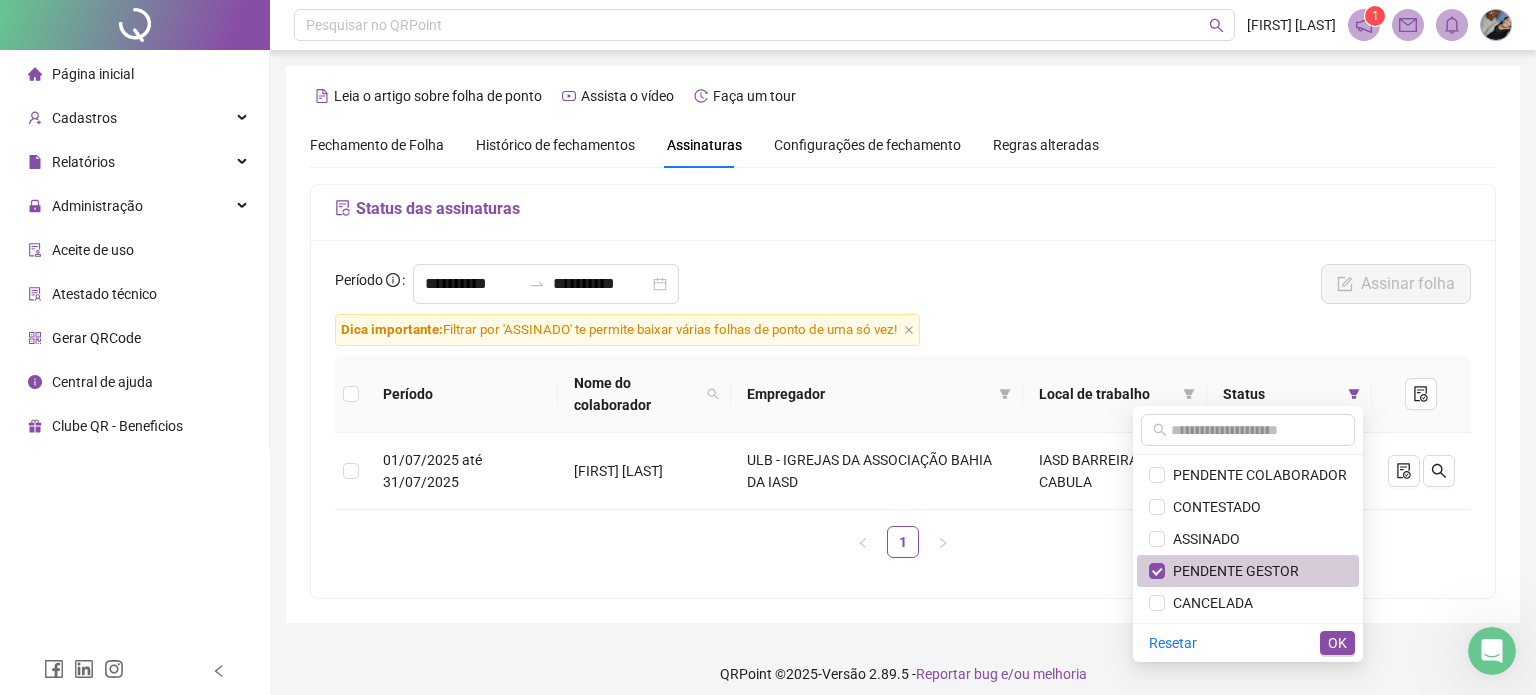 click on "PENDENTE GESTOR" at bounding box center [1248, 571] 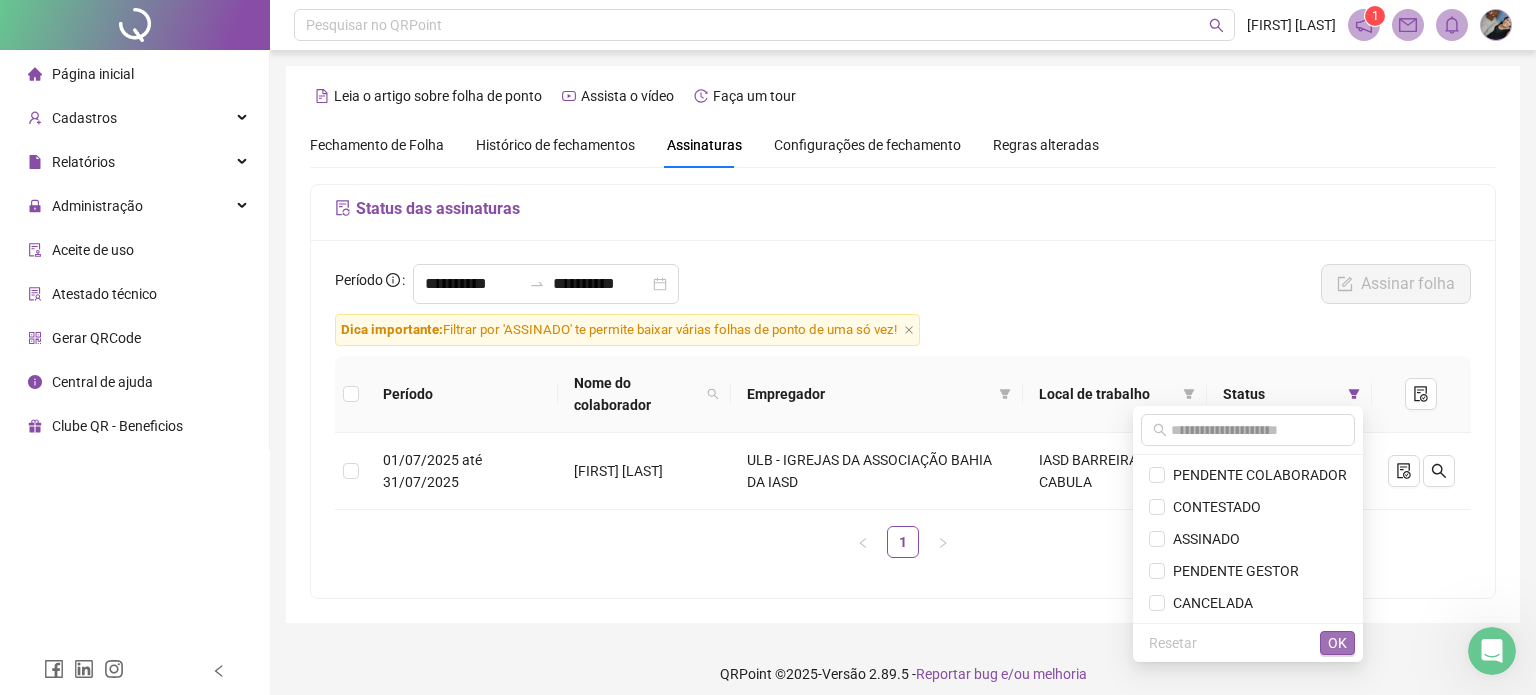 click on "OK" at bounding box center (1337, 643) 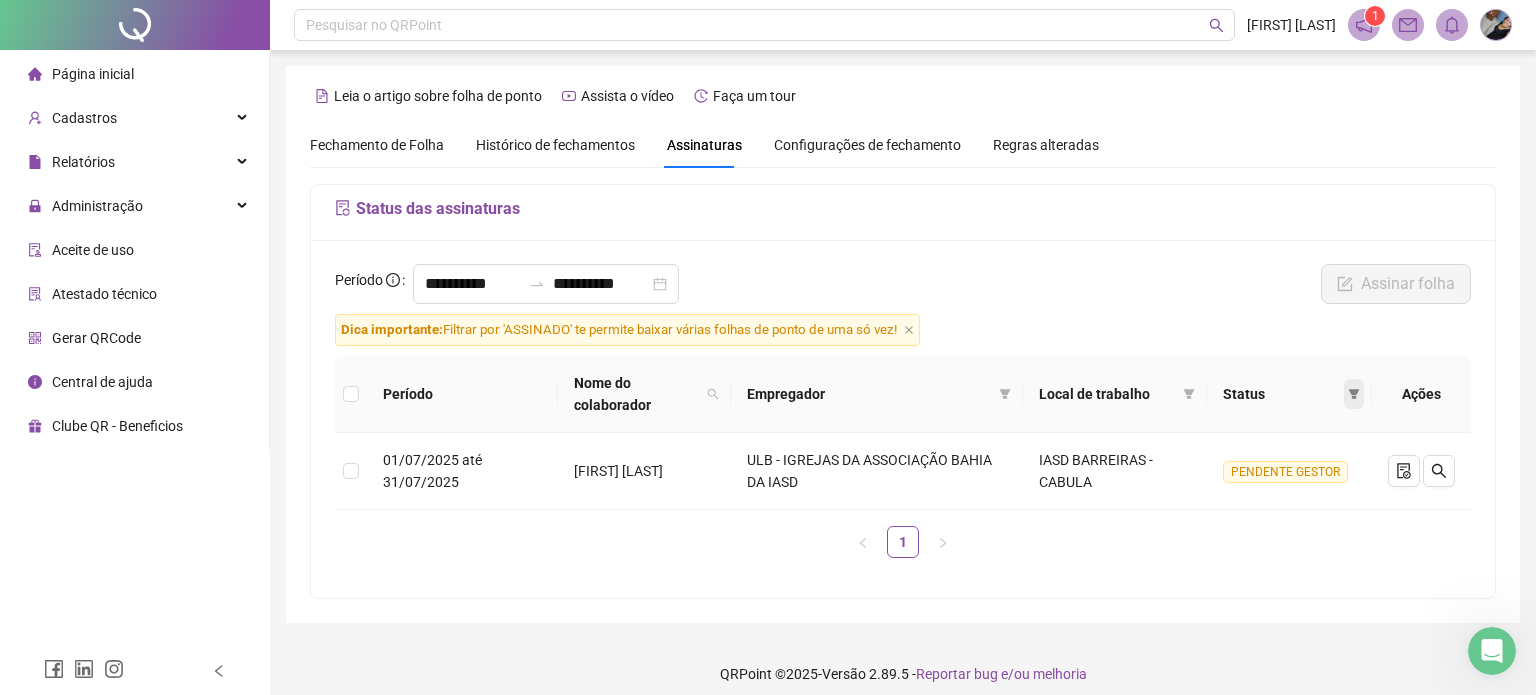 click 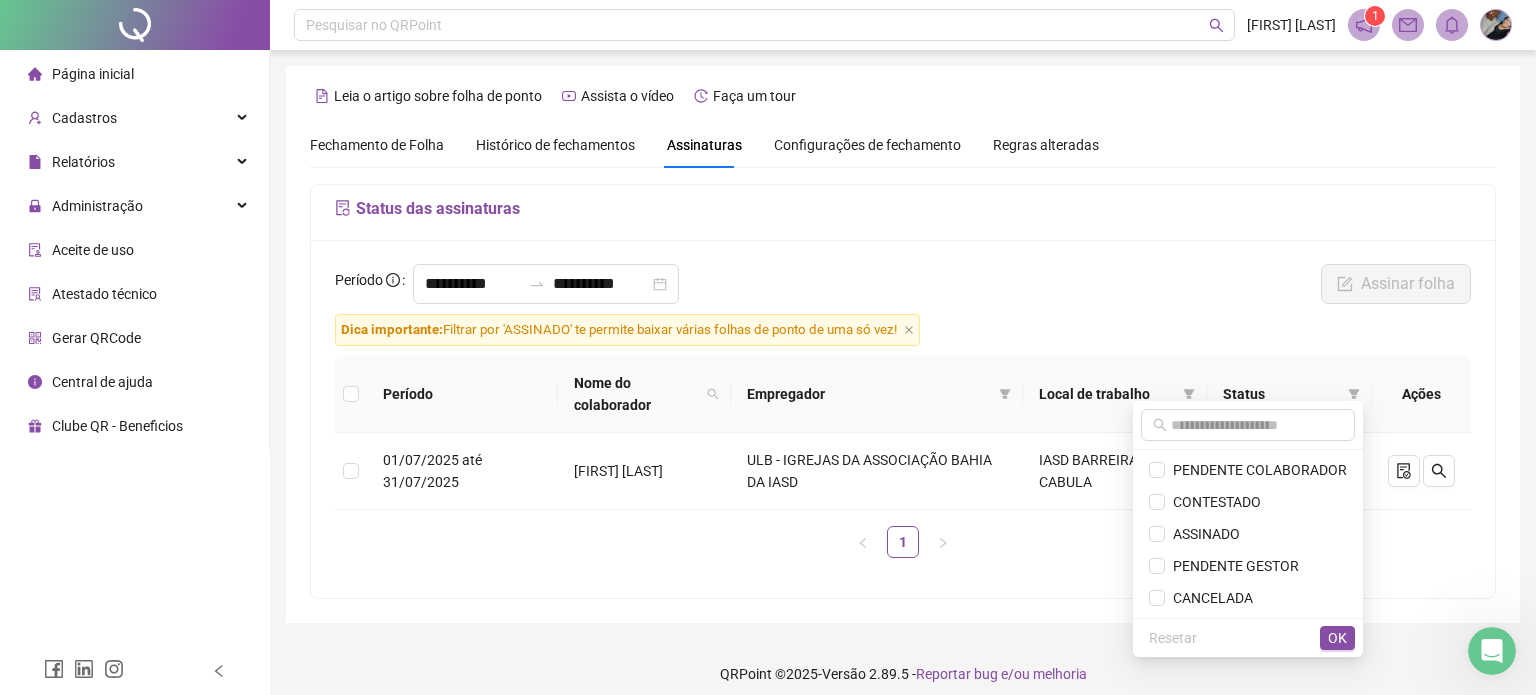 click on "**********" at bounding box center (903, 354) 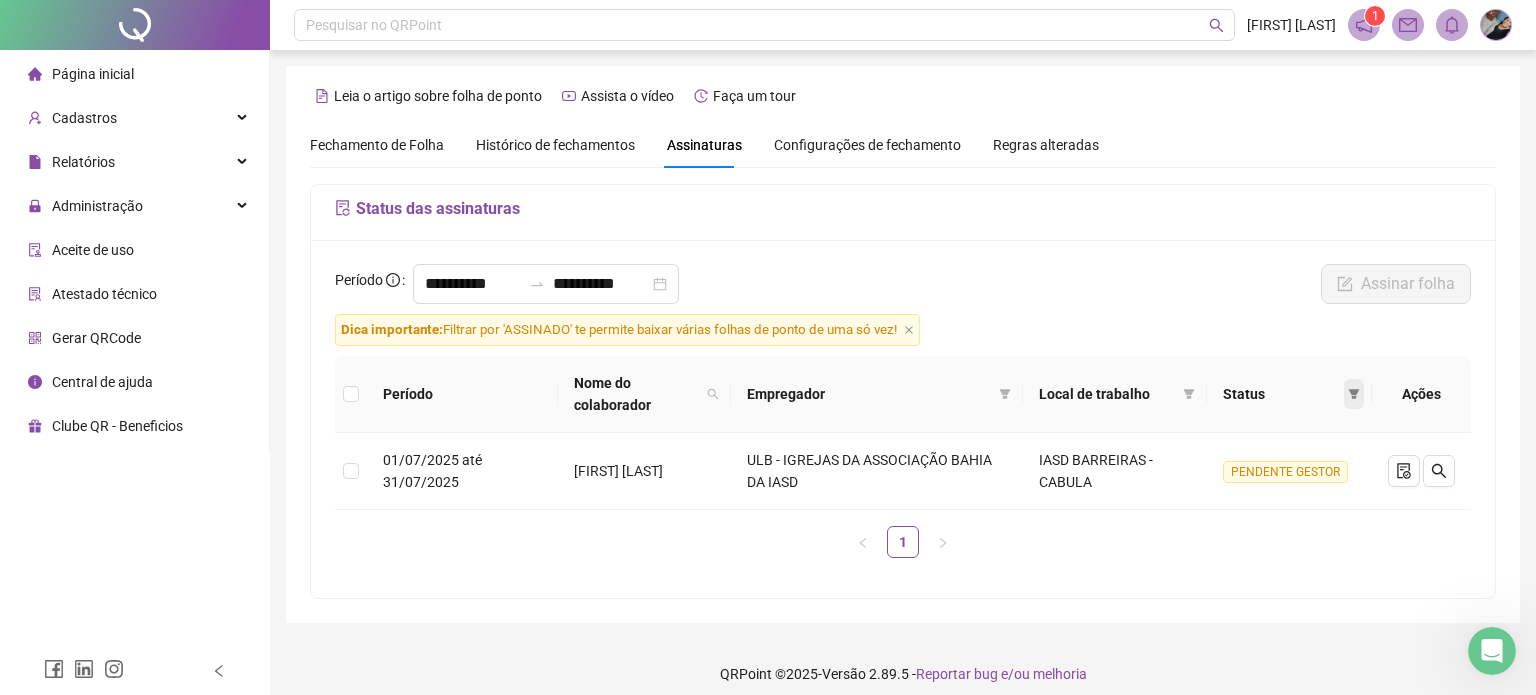 click 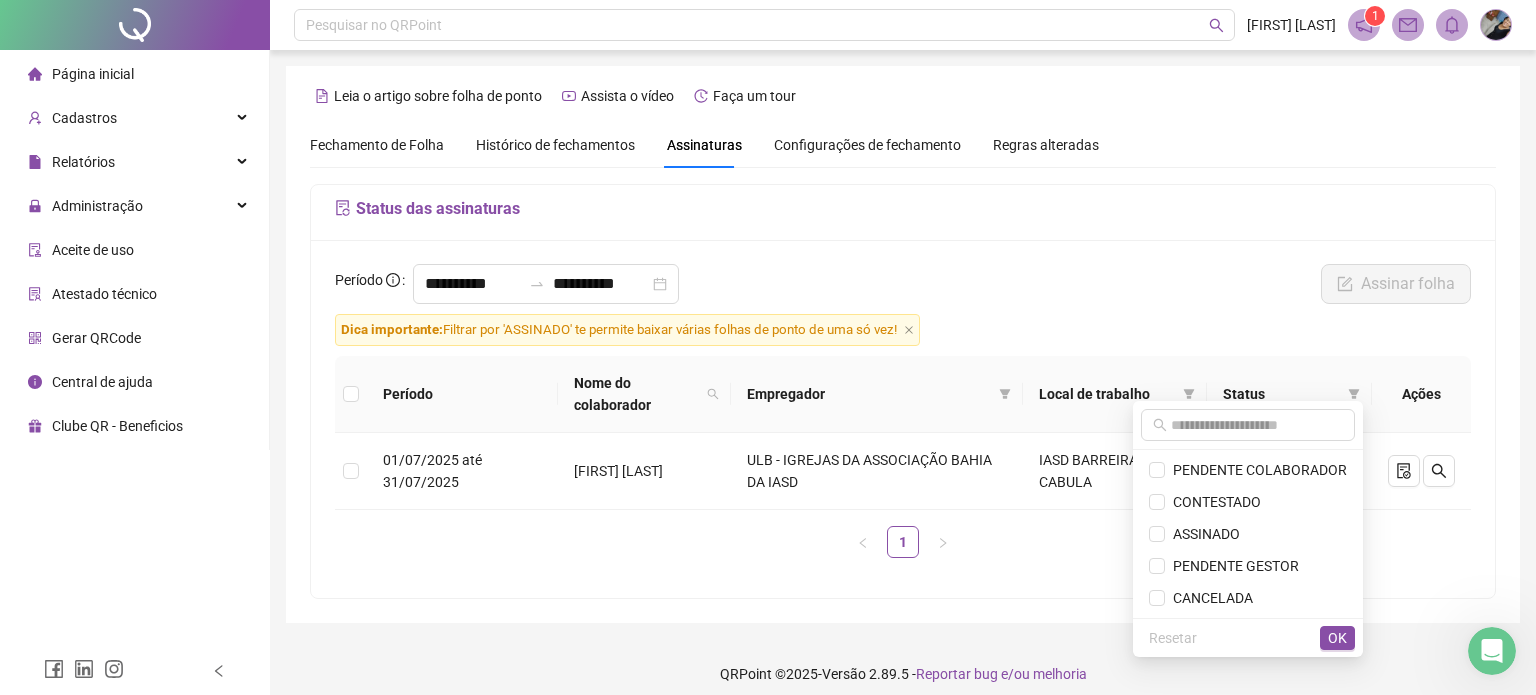 click on "**********" at bounding box center (903, 419) 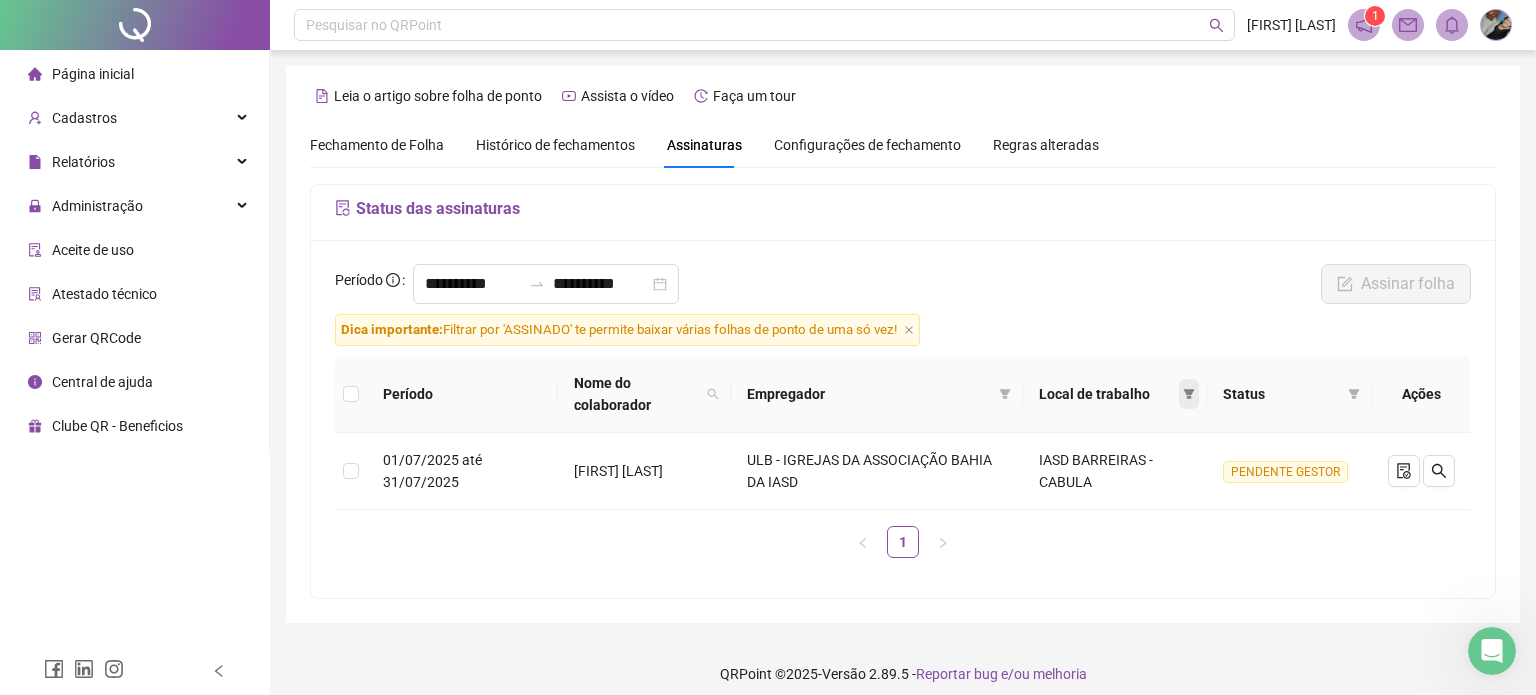 click 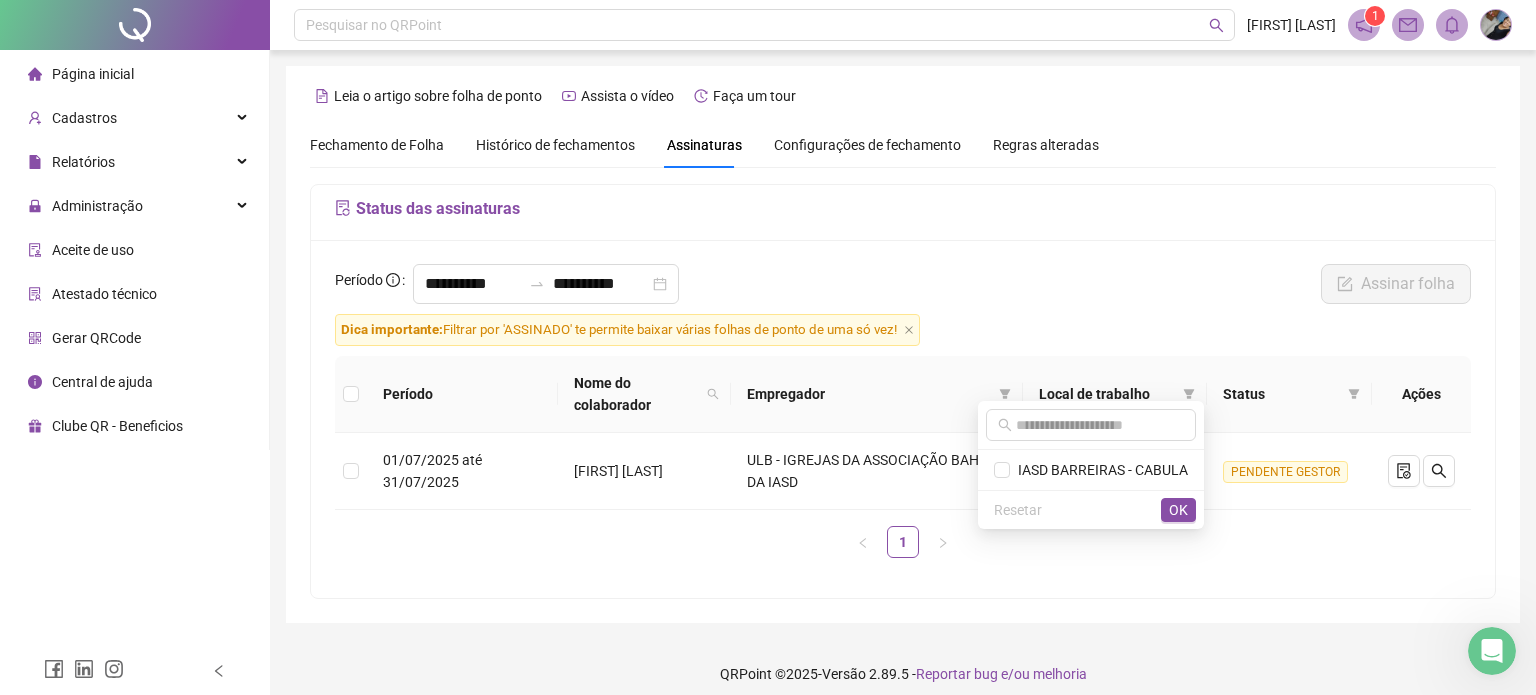 click on "**********" at bounding box center [903, 344] 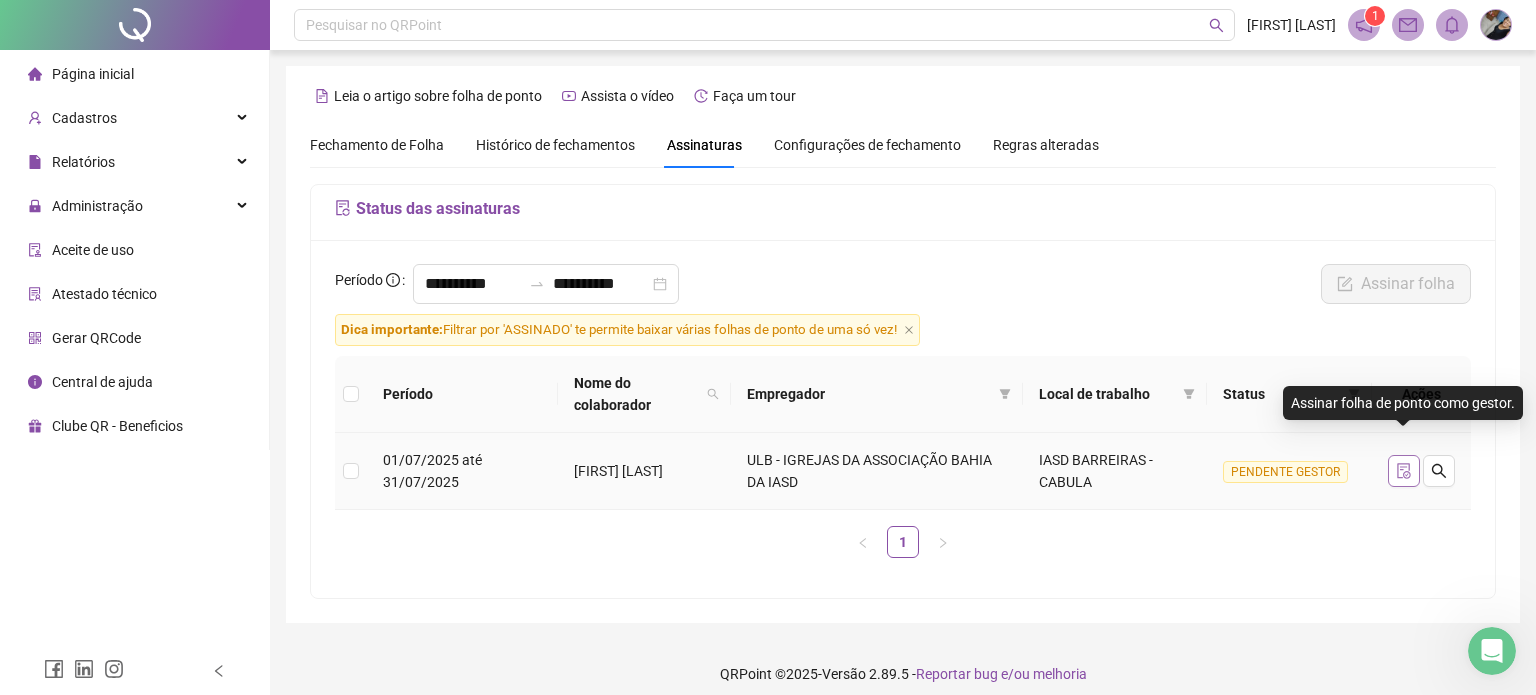 click at bounding box center (1404, 471) 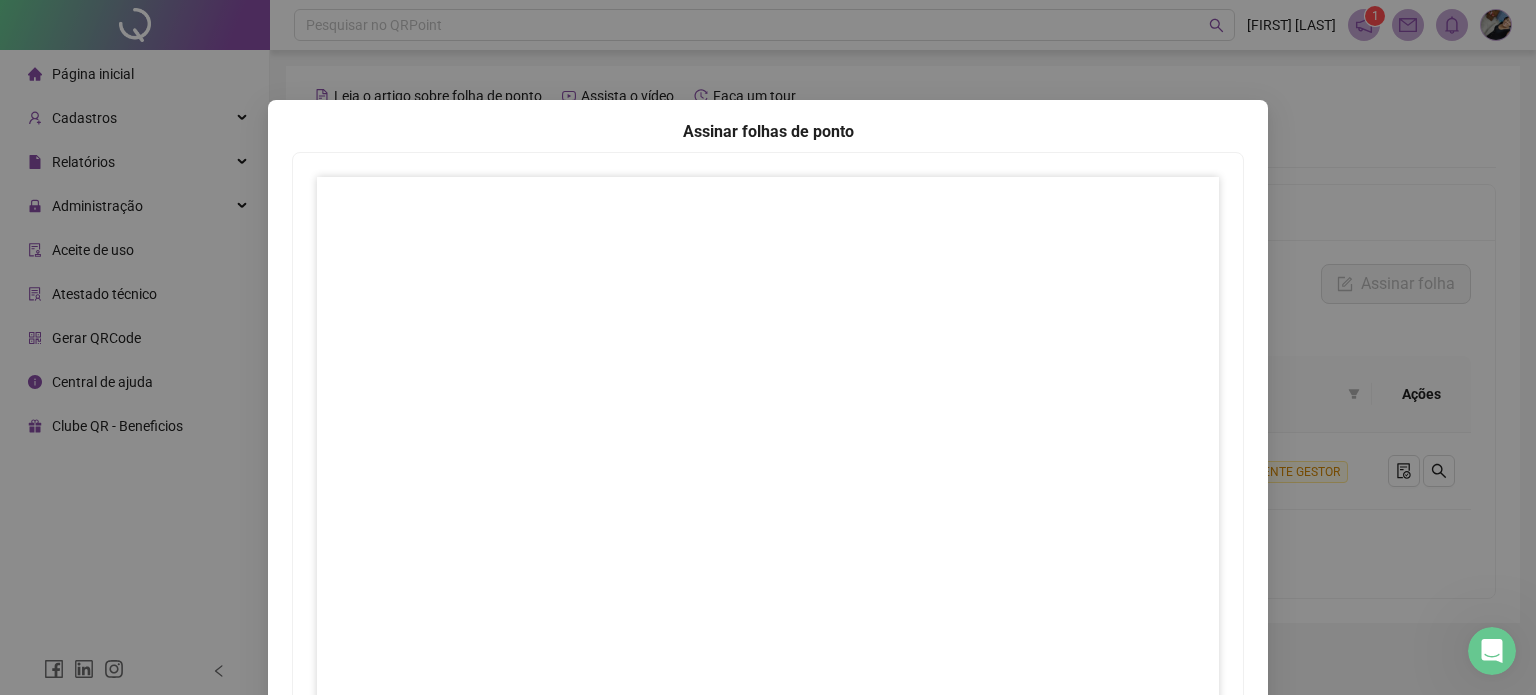 scroll, scrollTop: 81, scrollLeft: 0, axis: vertical 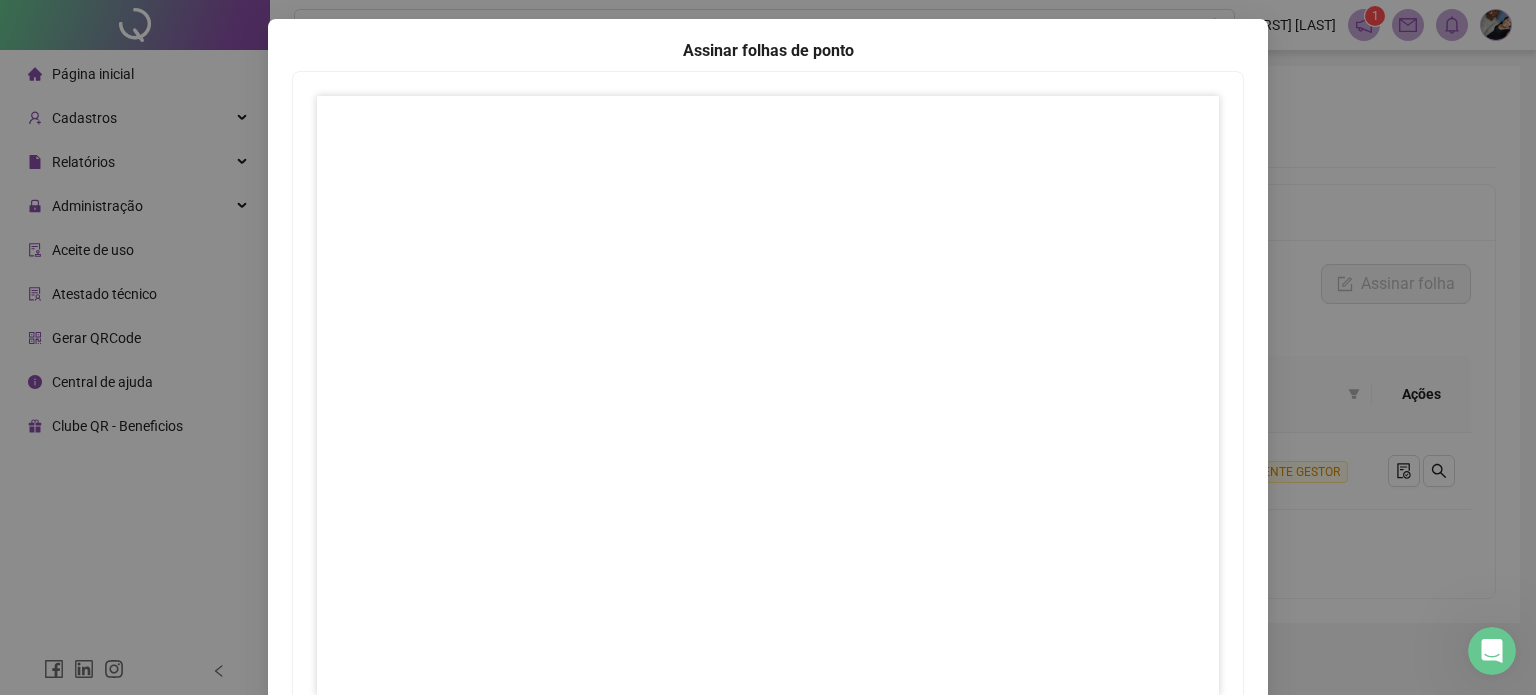 click on "Assinar folhas de ponto 1 Fechar Fechar" at bounding box center (768, 347) 